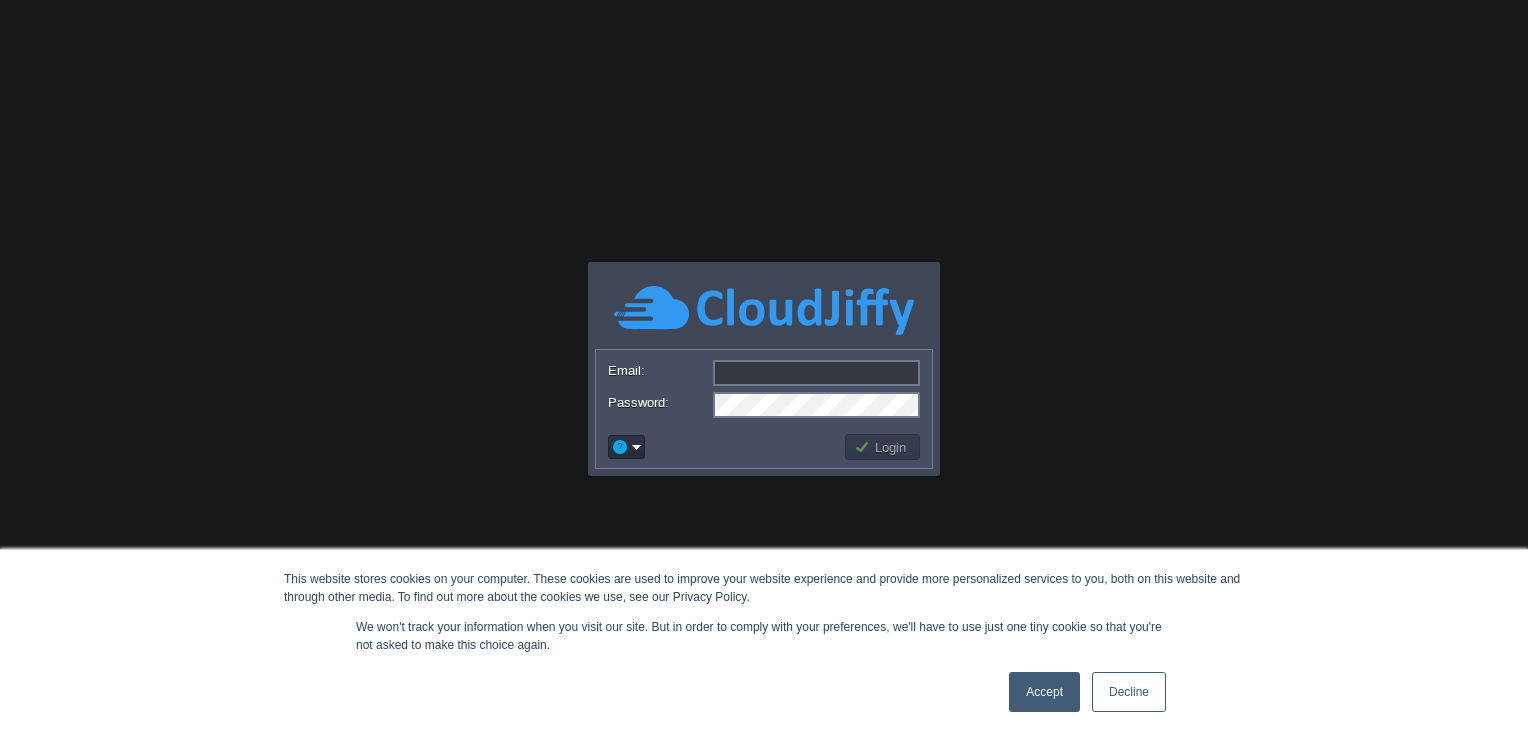 scroll, scrollTop: 0, scrollLeft: 0, axis: both 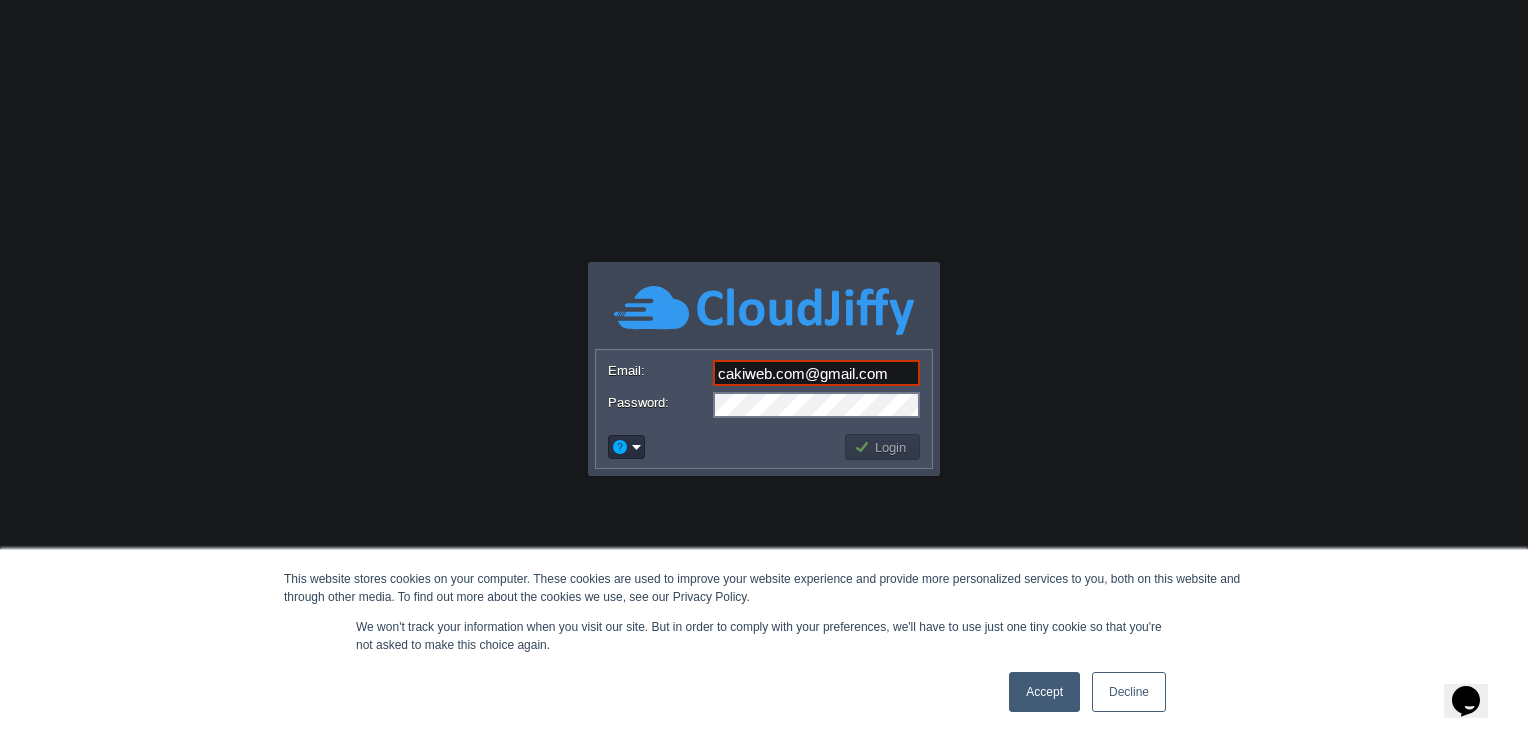 click on "Accept" at bounding box center [1044, 692] 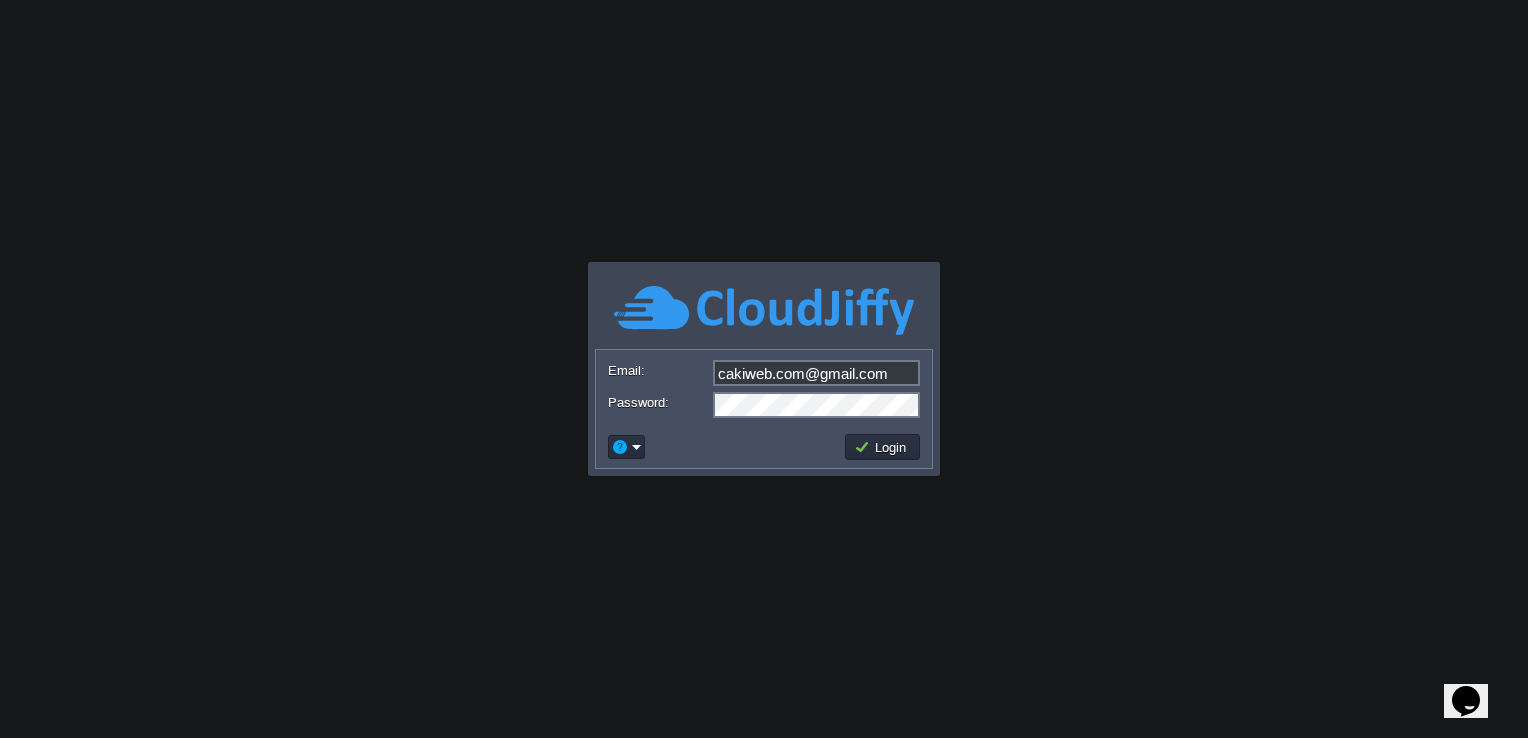 scroll, scrollTop: 0, scrollLeft: 0, axis: both 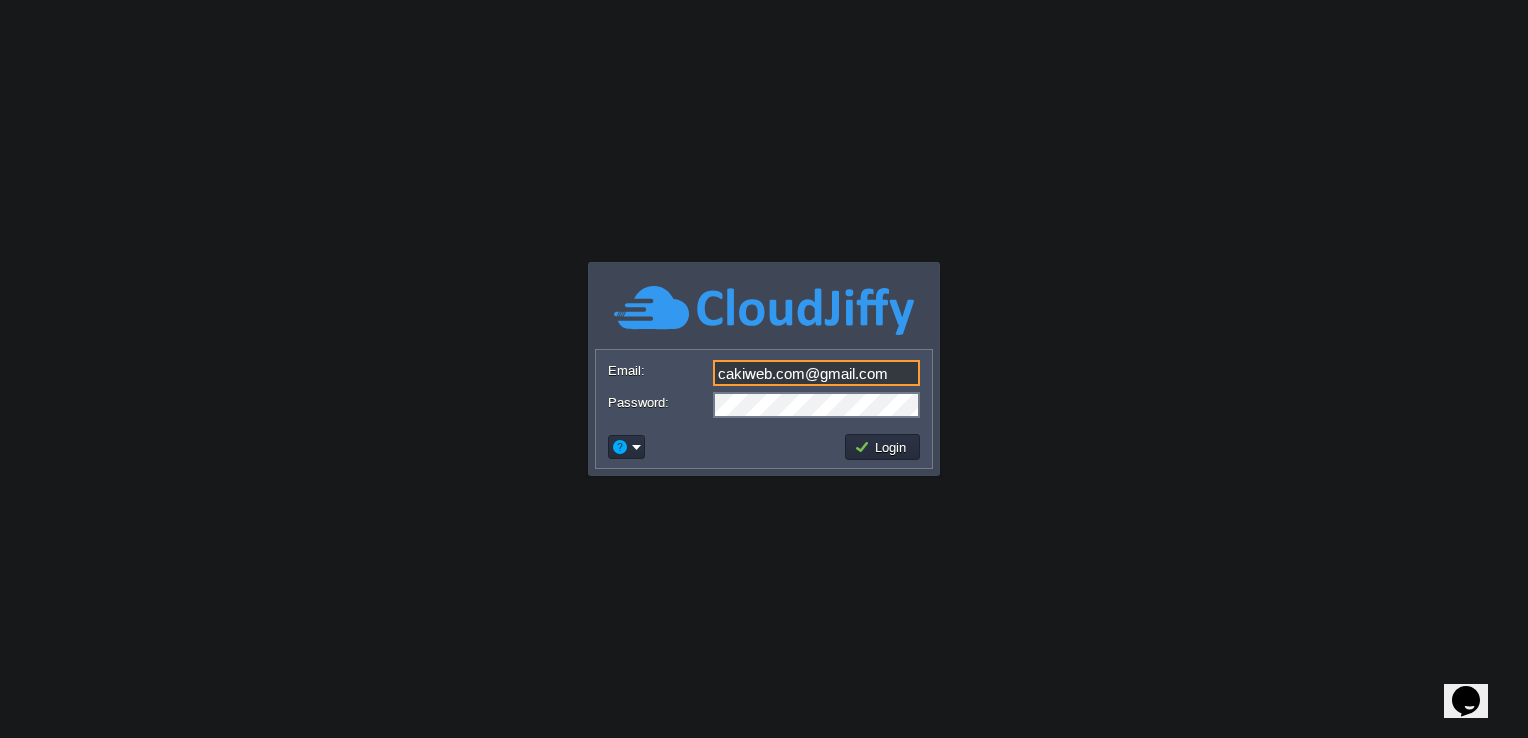 drag, startPoint x: 900, startPoint y: 378, endPoint x: 696, endPoint y: 374, distance: 204.03922 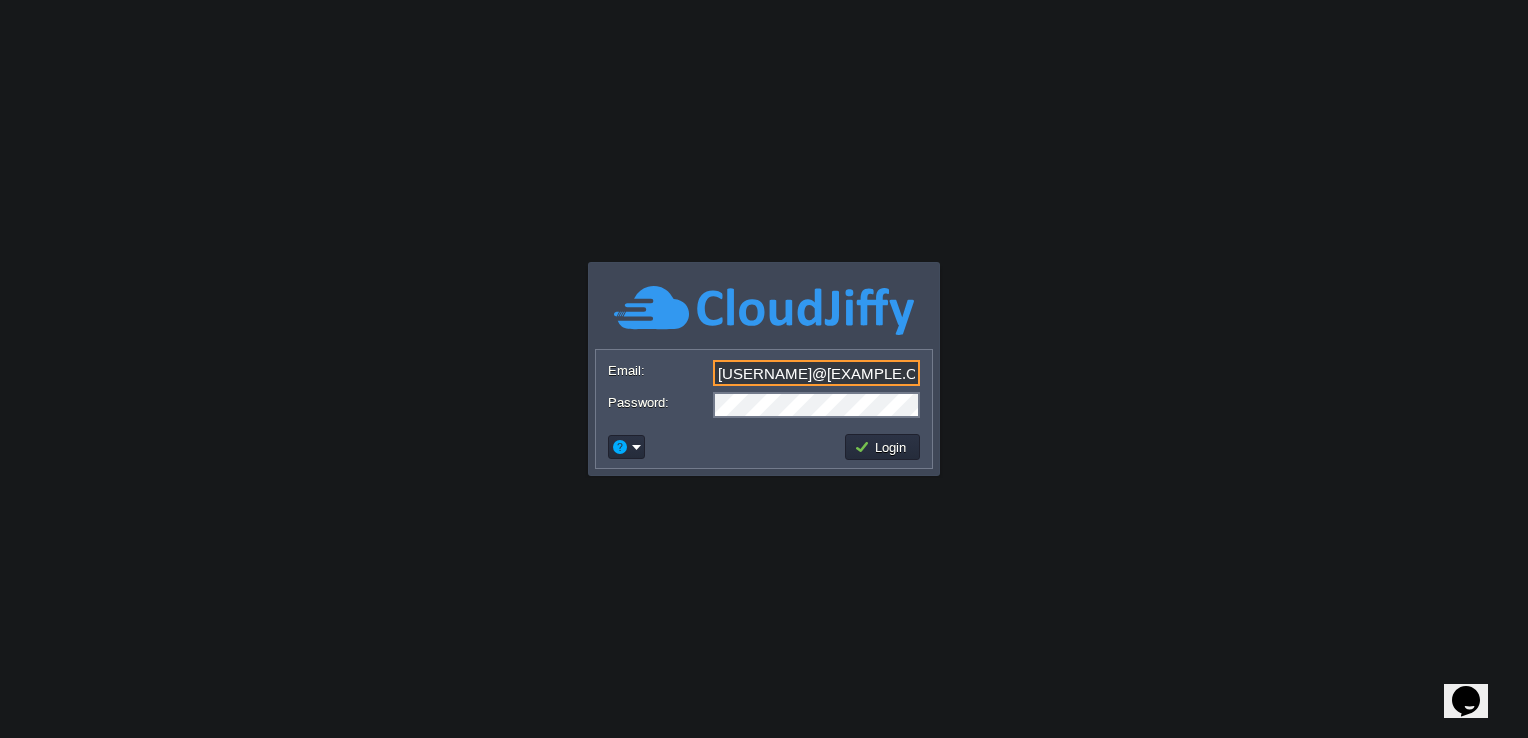type on "[USERNAME]@[EXAMPLE.COM]" 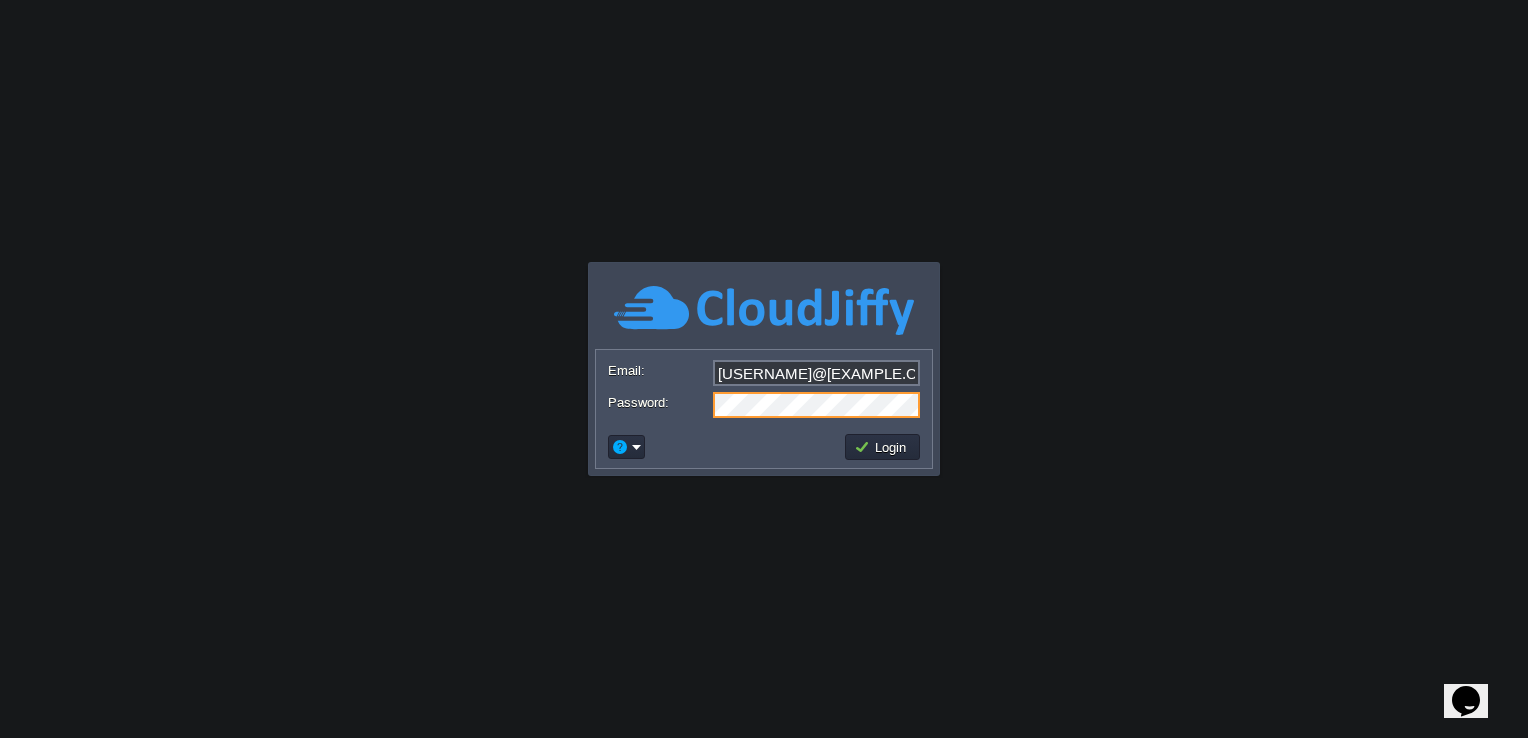 click on "Password:" at bounding box center (764, 405) 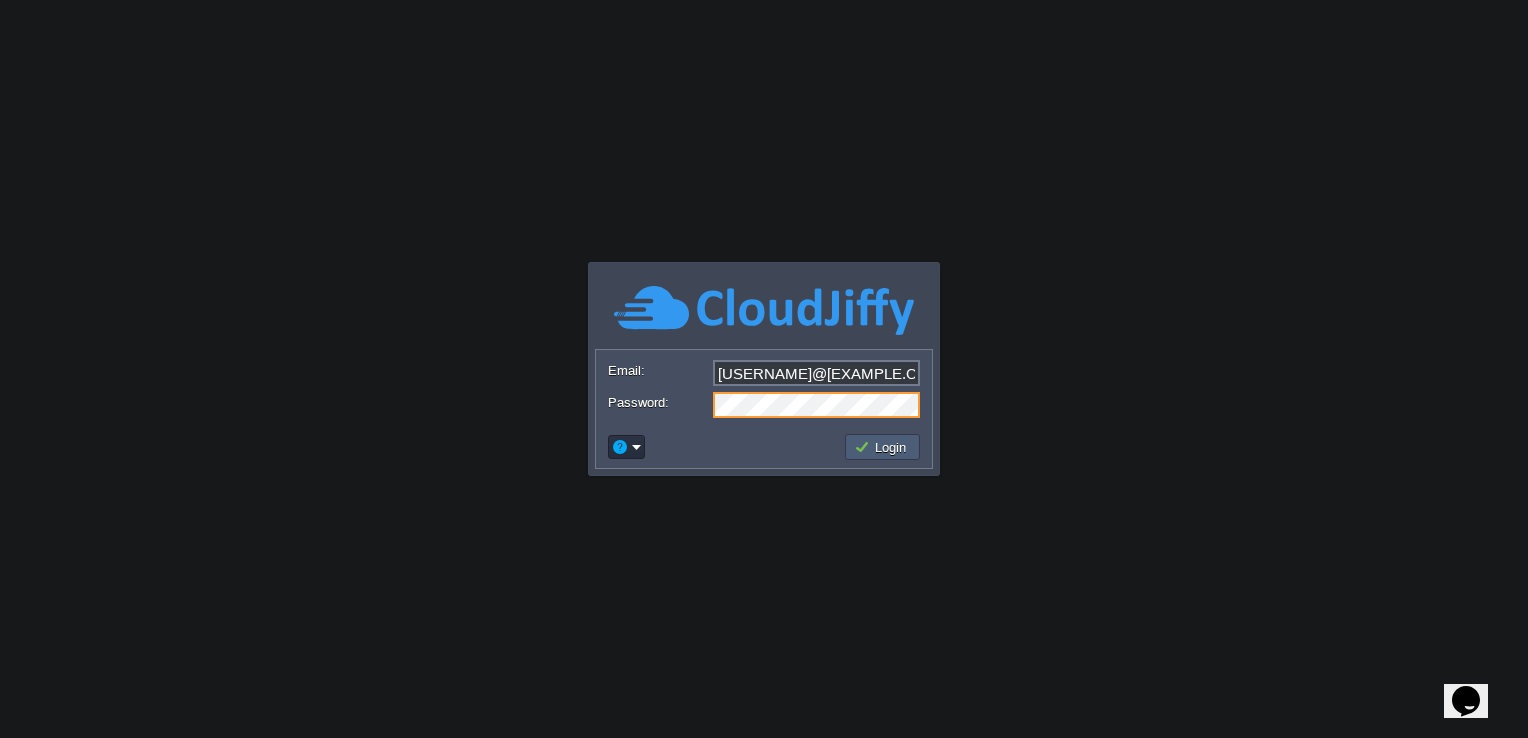 click on "Login" at bounding box center (883, 447) 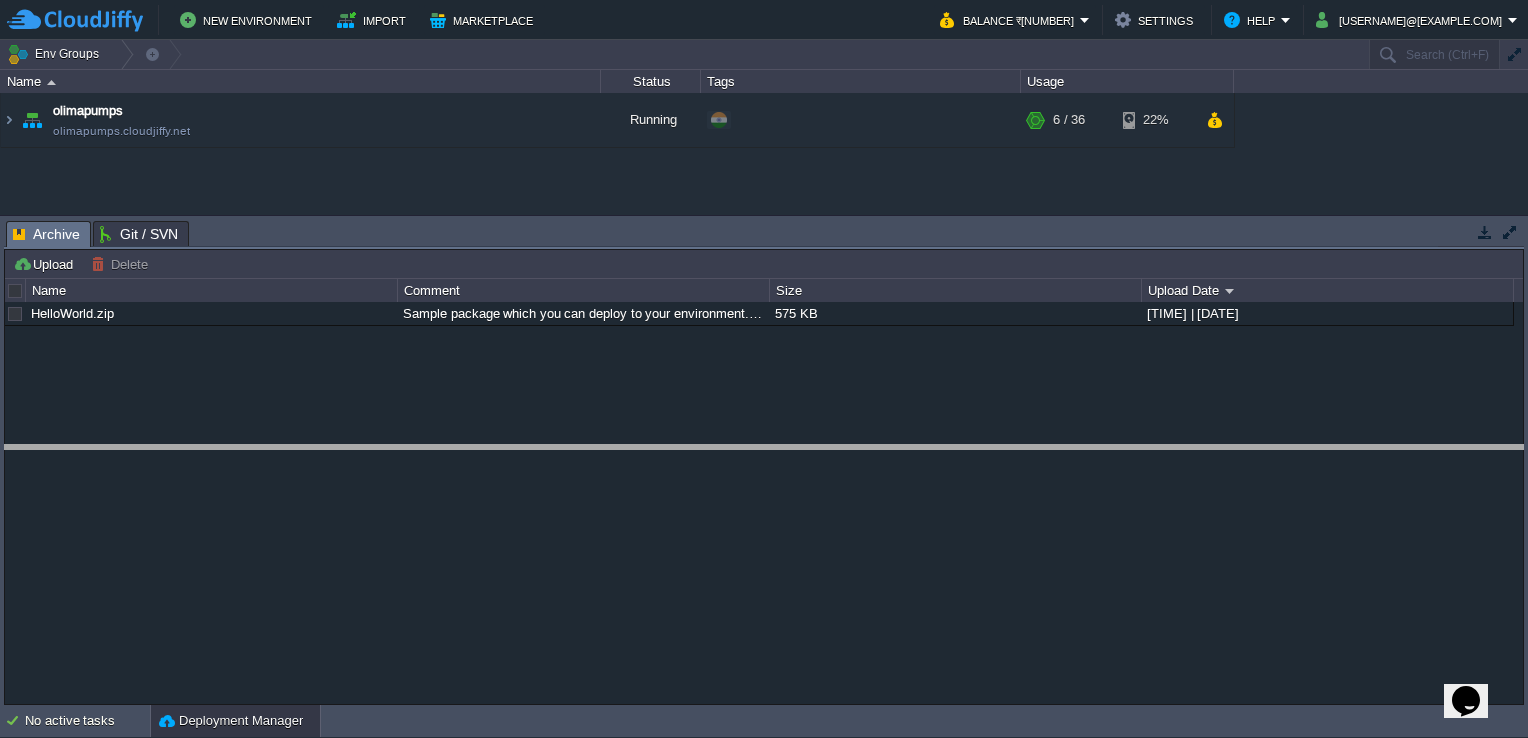 drag, startPoint x: 502, startPoint y: 238, endPoint x: 502, endPoint y: 462, distance: 224 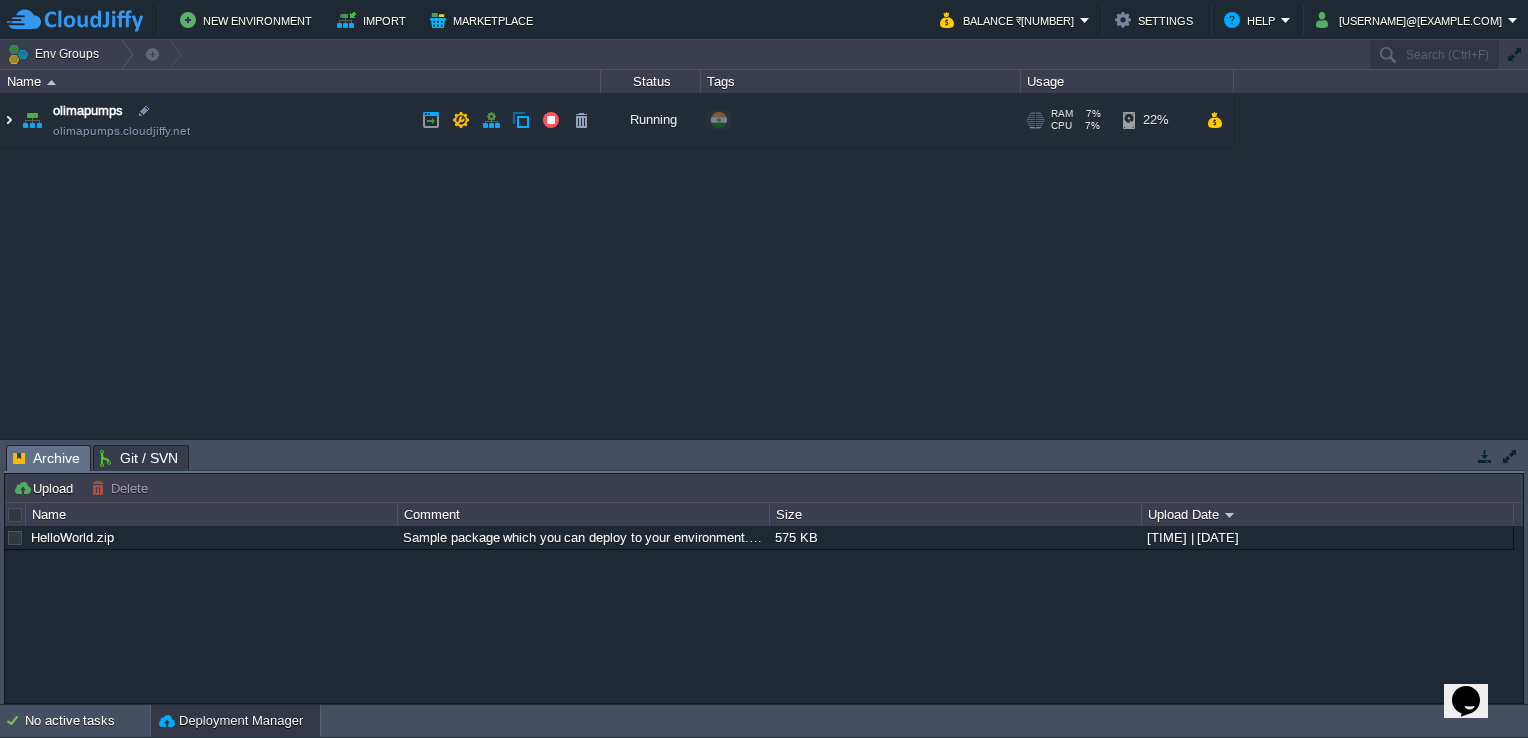 click at bounding box center [9, 120] 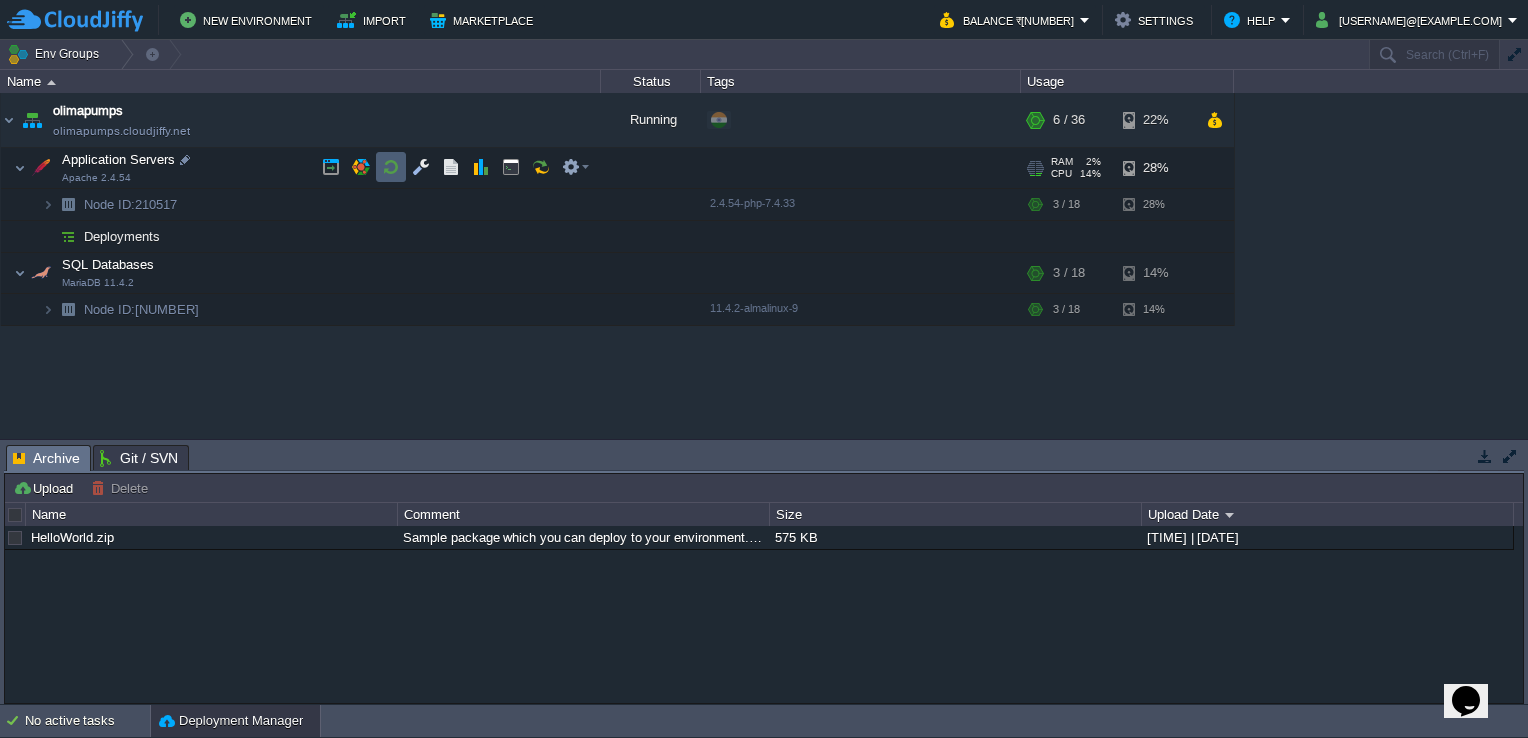 click at bounding box center [391, 167] 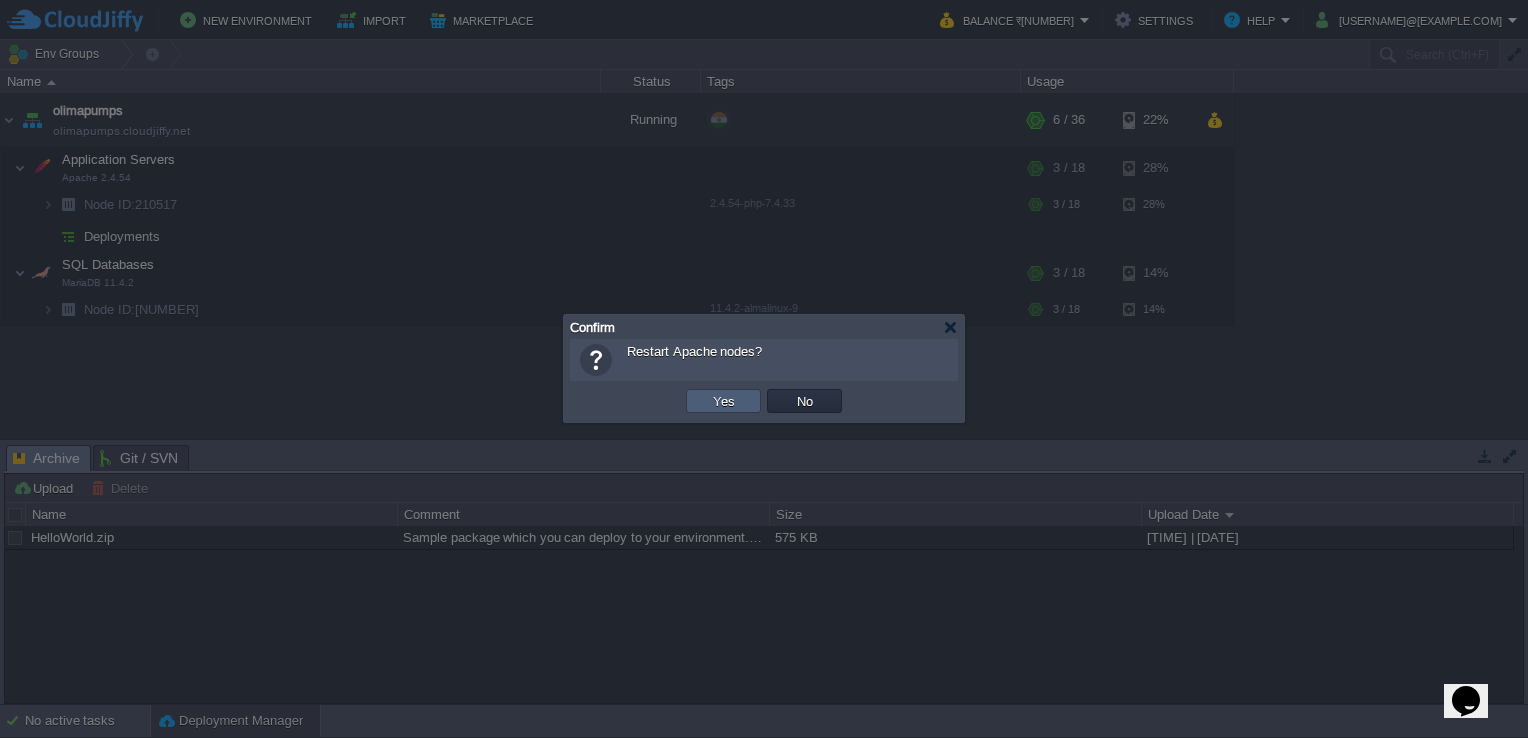 click on "Yes" at bounding box center (724, 401) 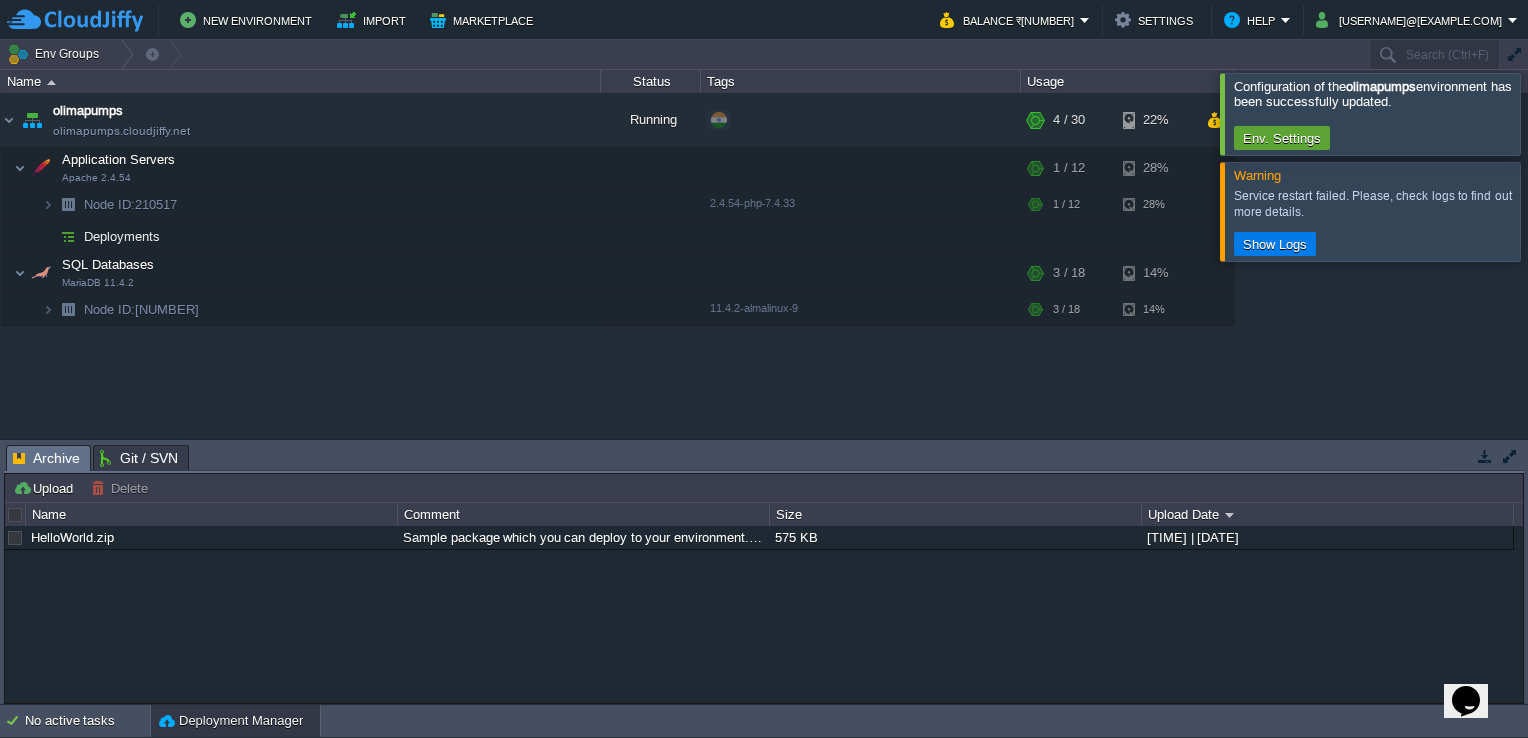 click 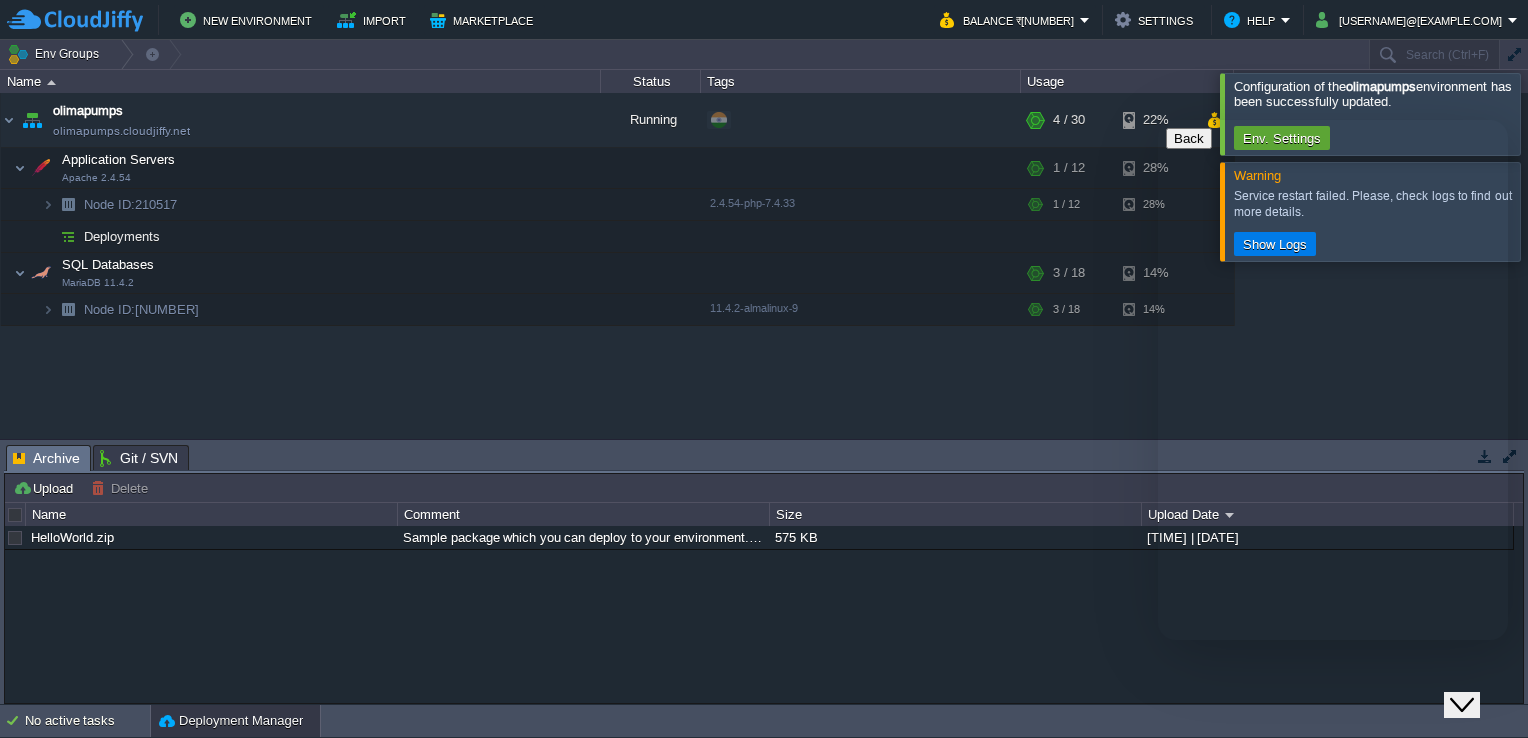 click on "We typically reply in a few minutes" at bounding box center (1333, 780) 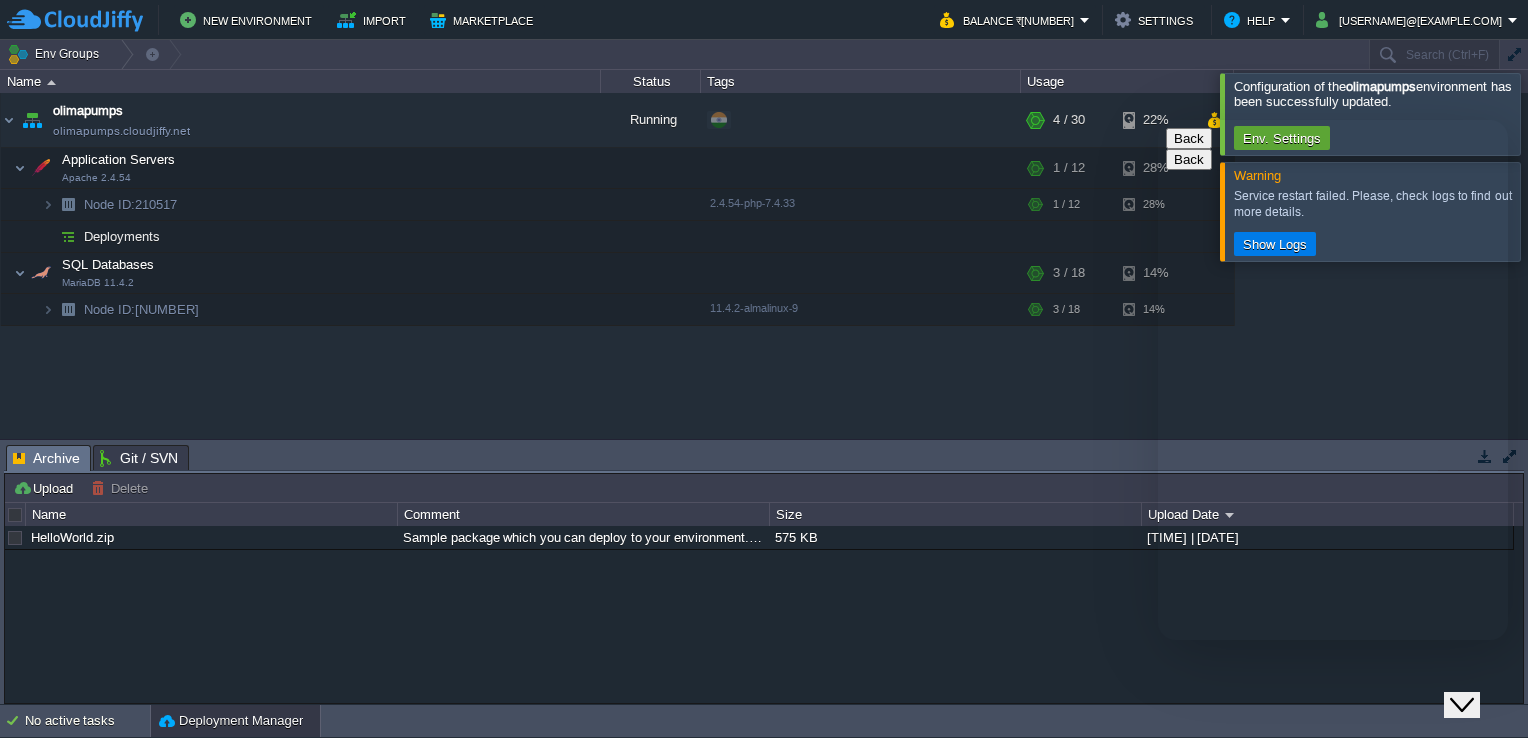 click on "*  Name" at bounding box center (1270, 776) 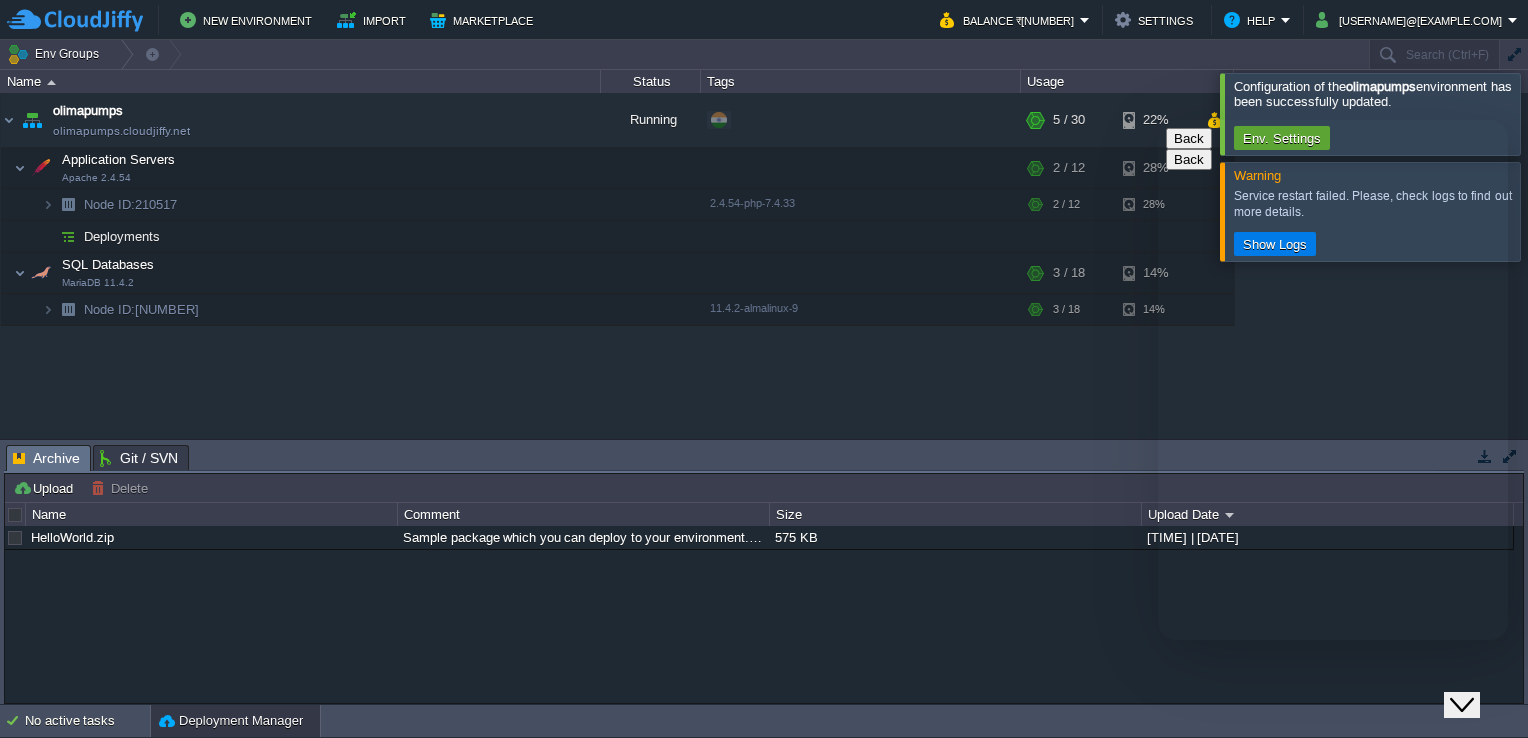 type on "info@[EXAMPLE.COM]" 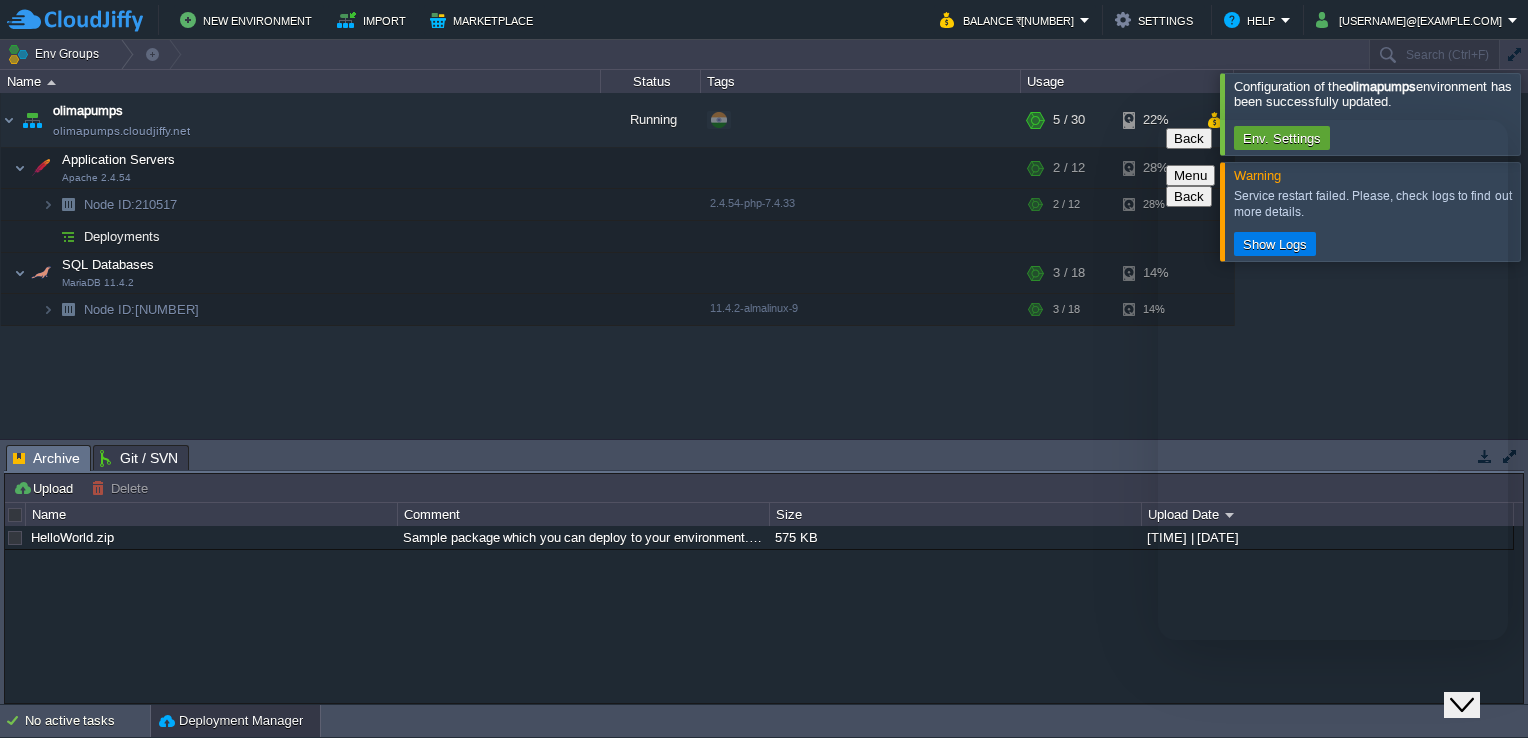 click at bounding box center [1158, 120] 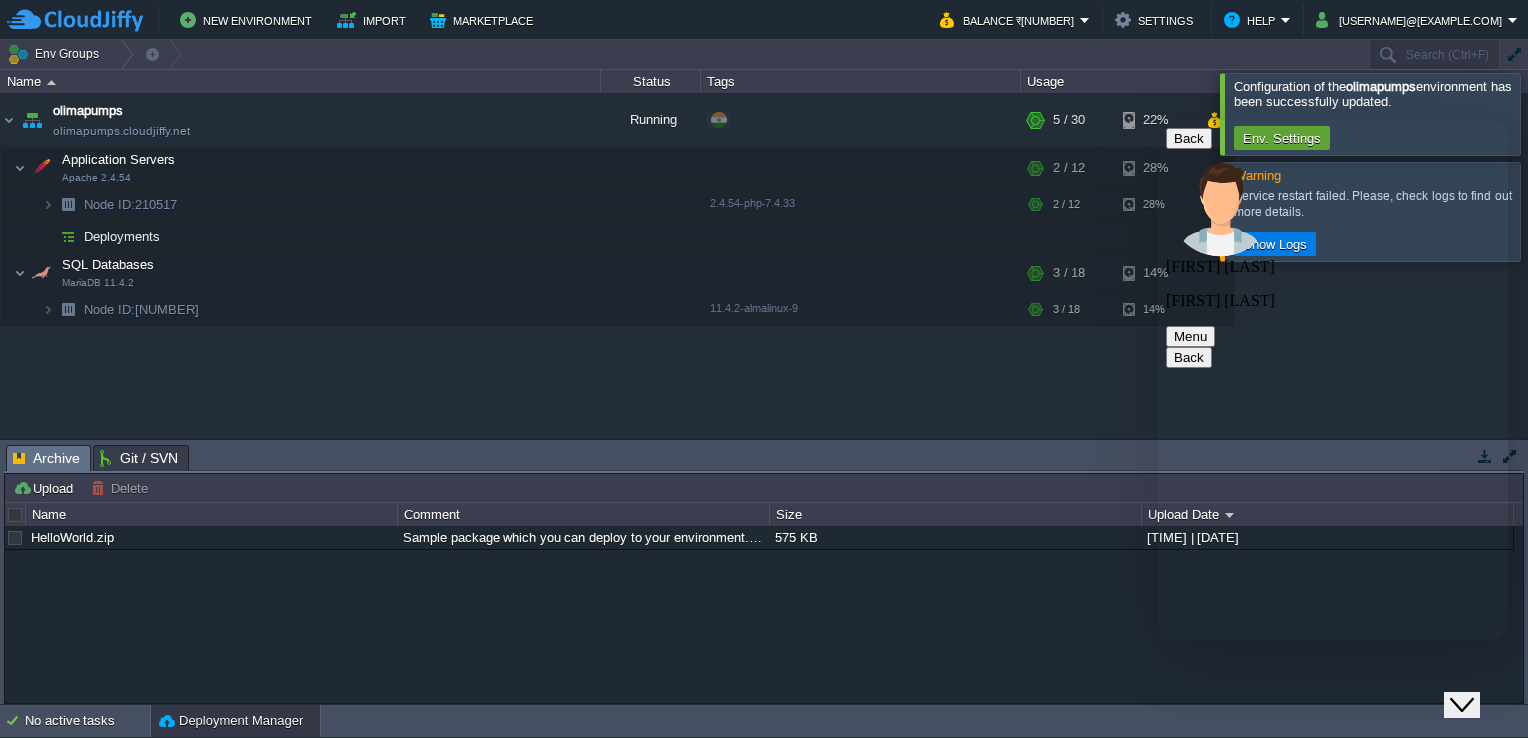 type on "Hello" 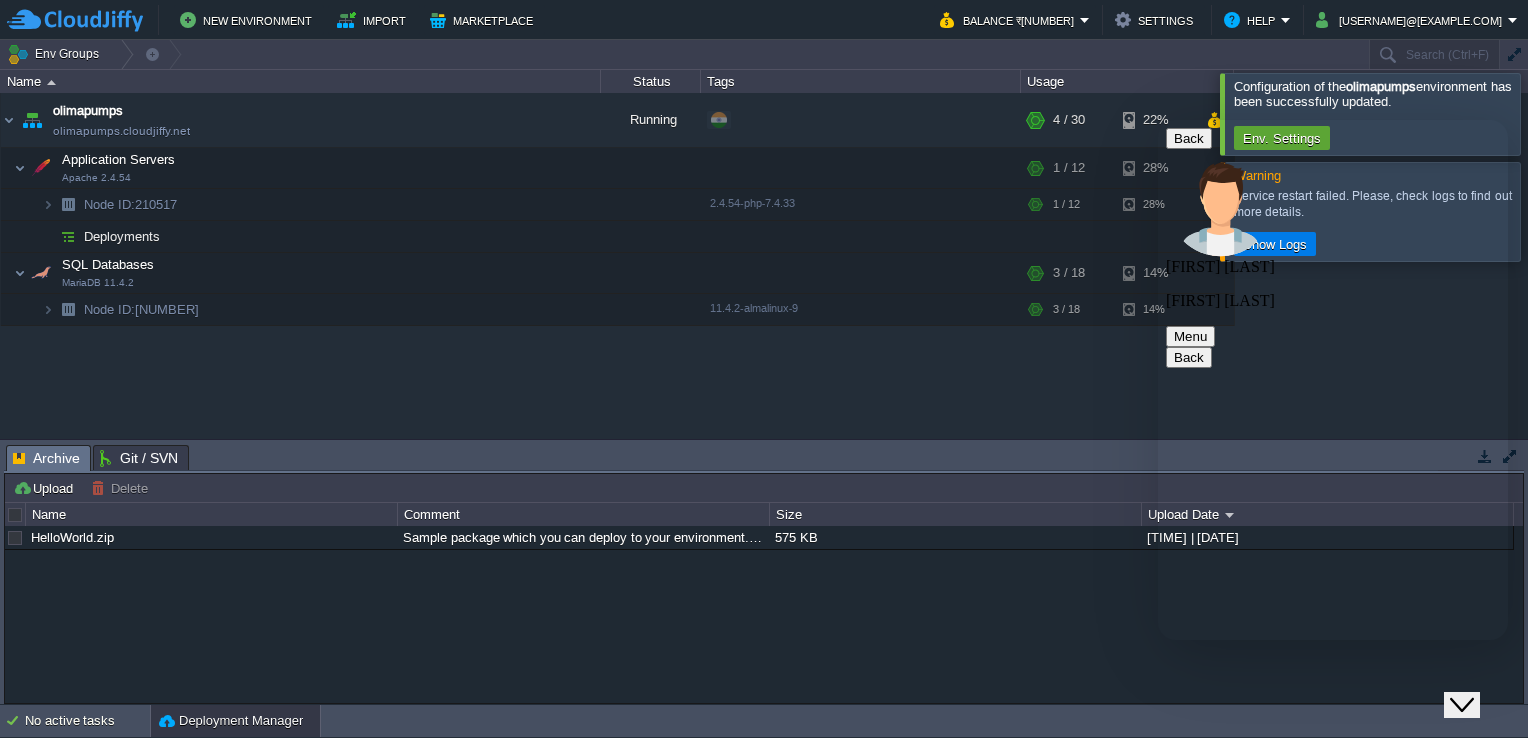 type on "server restart is not working properly" 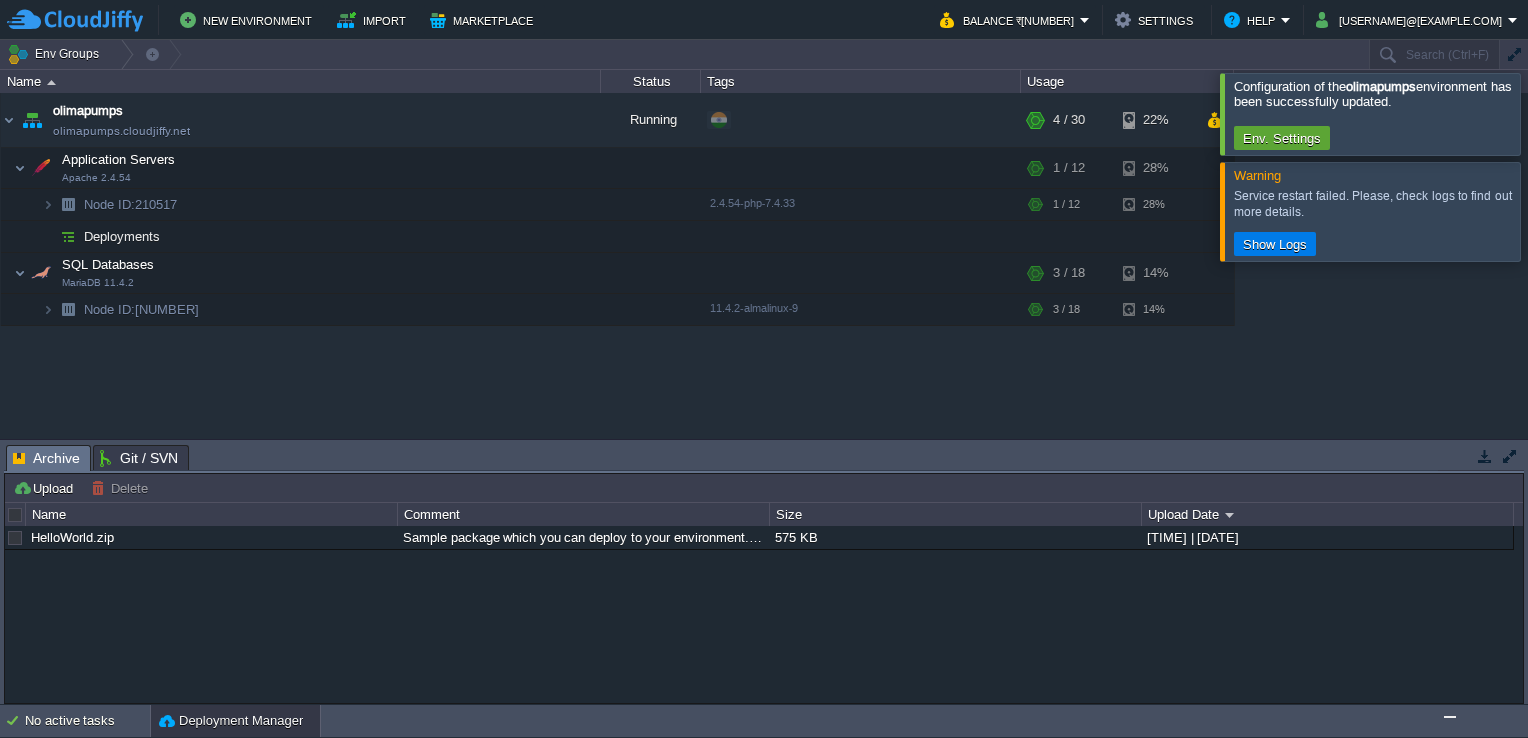 type 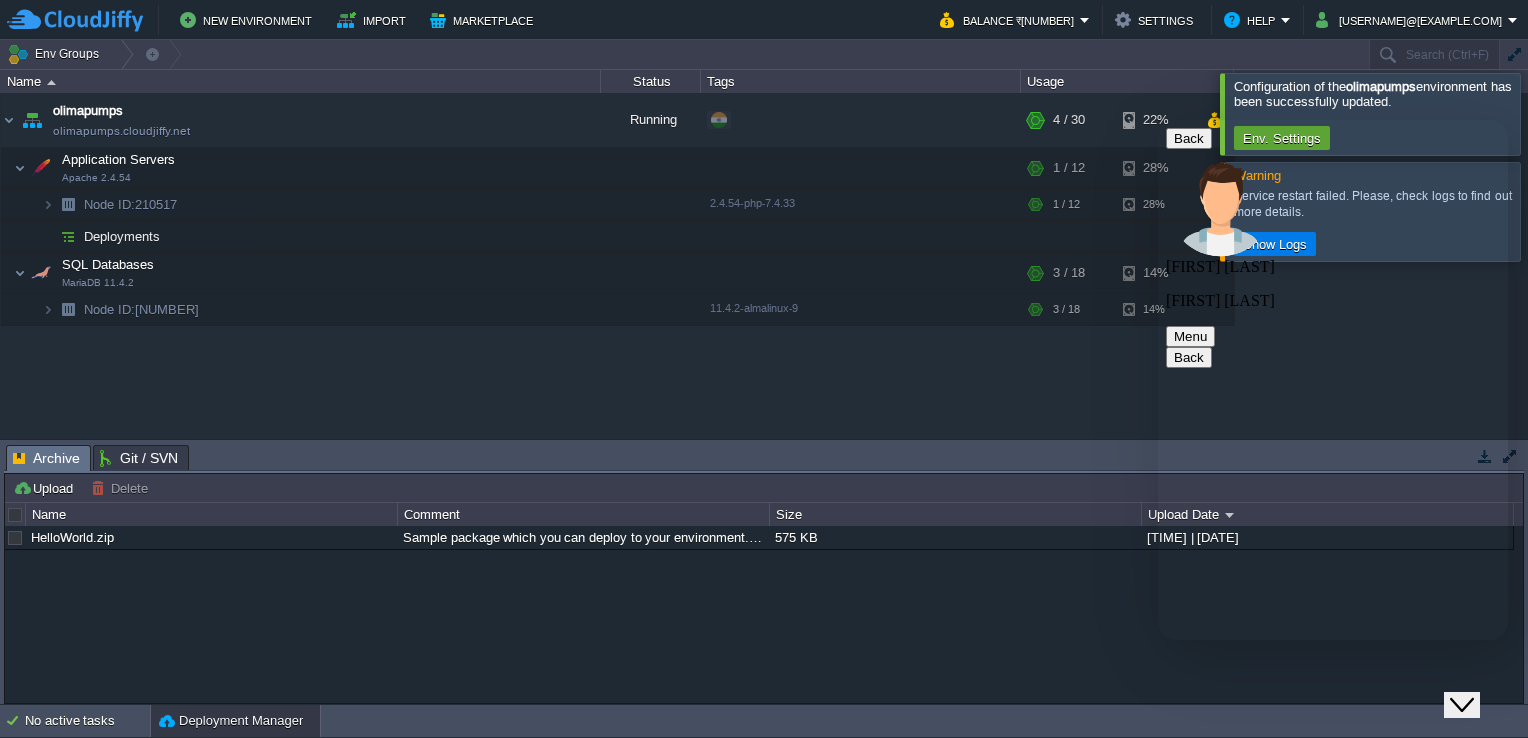 click at bounding box center (1158, 120) 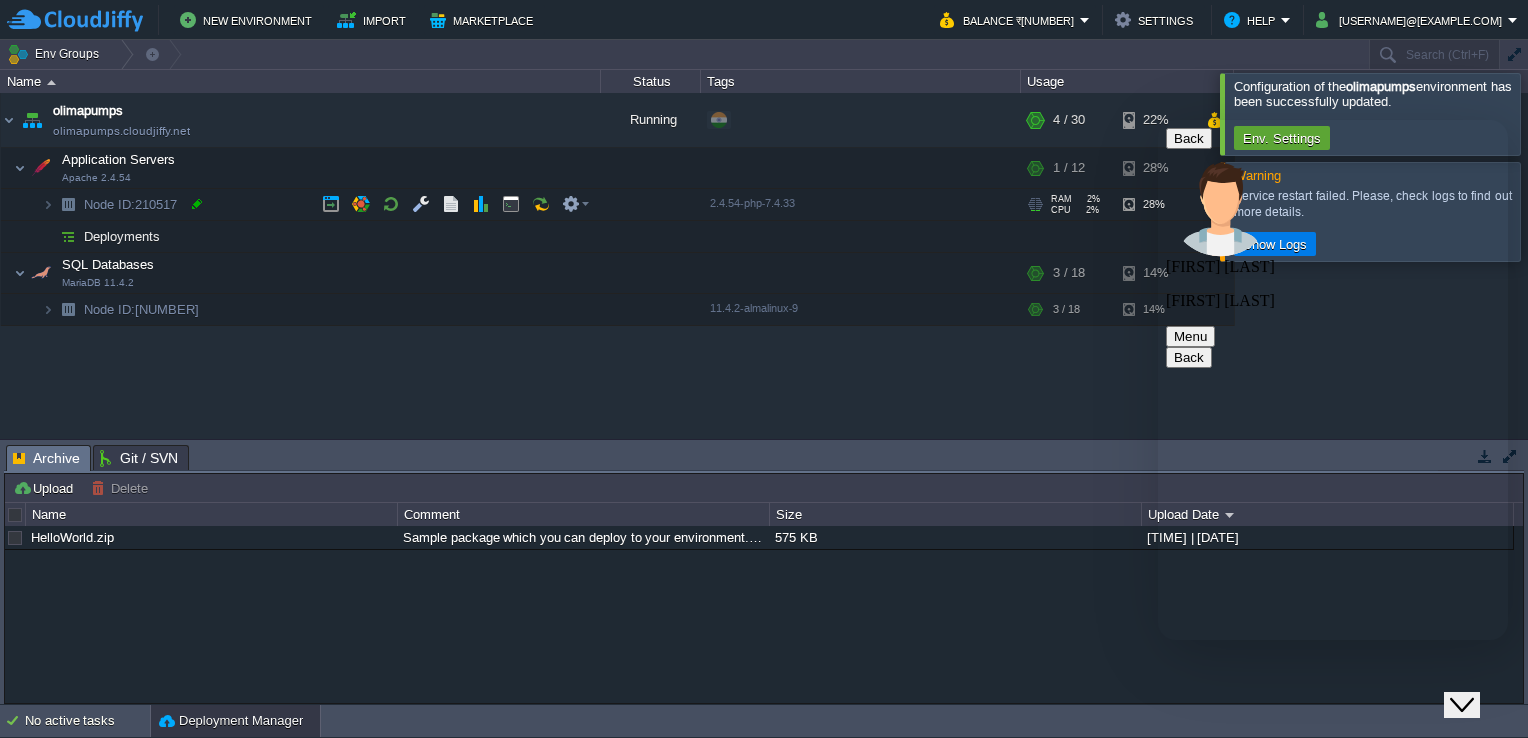 click at bounding box center (197, 204) 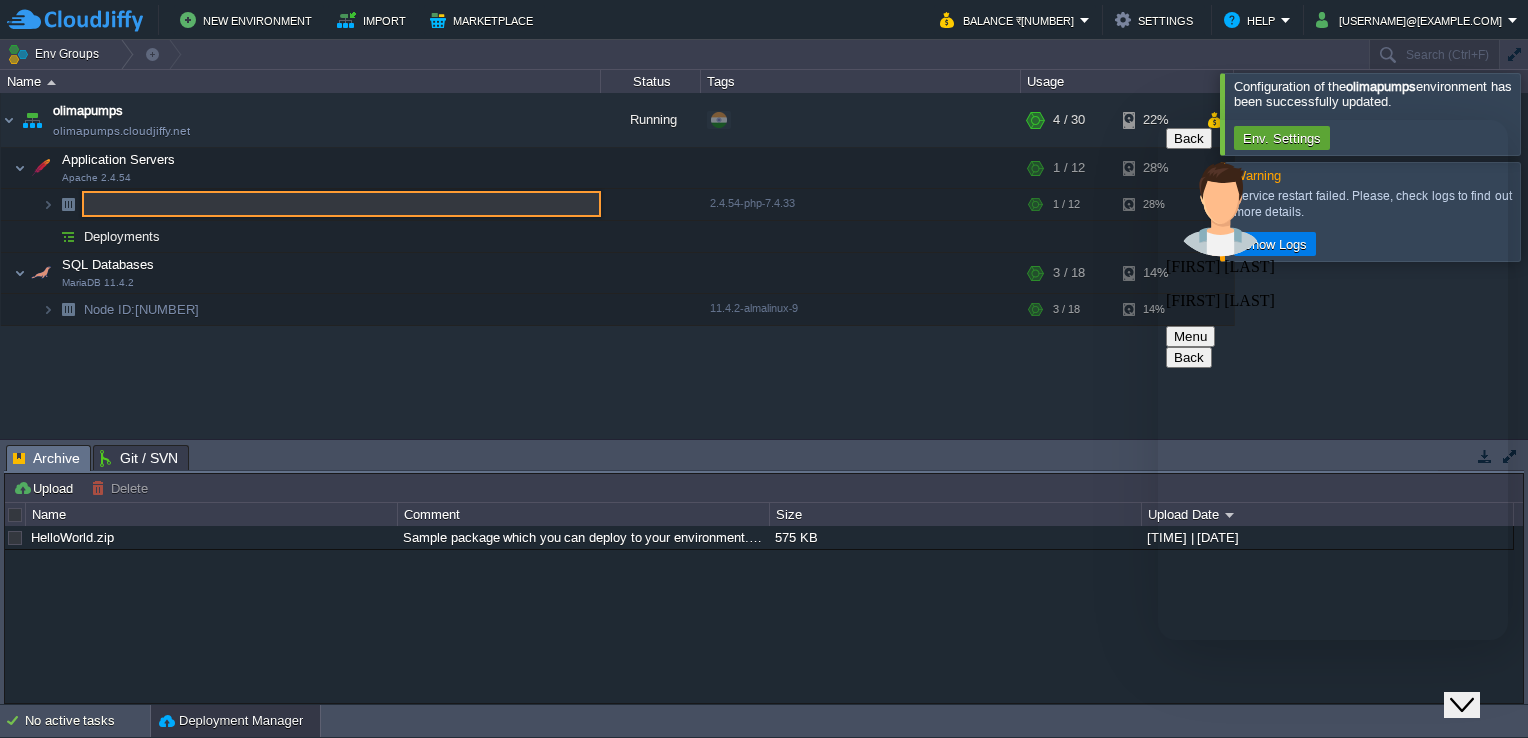 type on "210517" 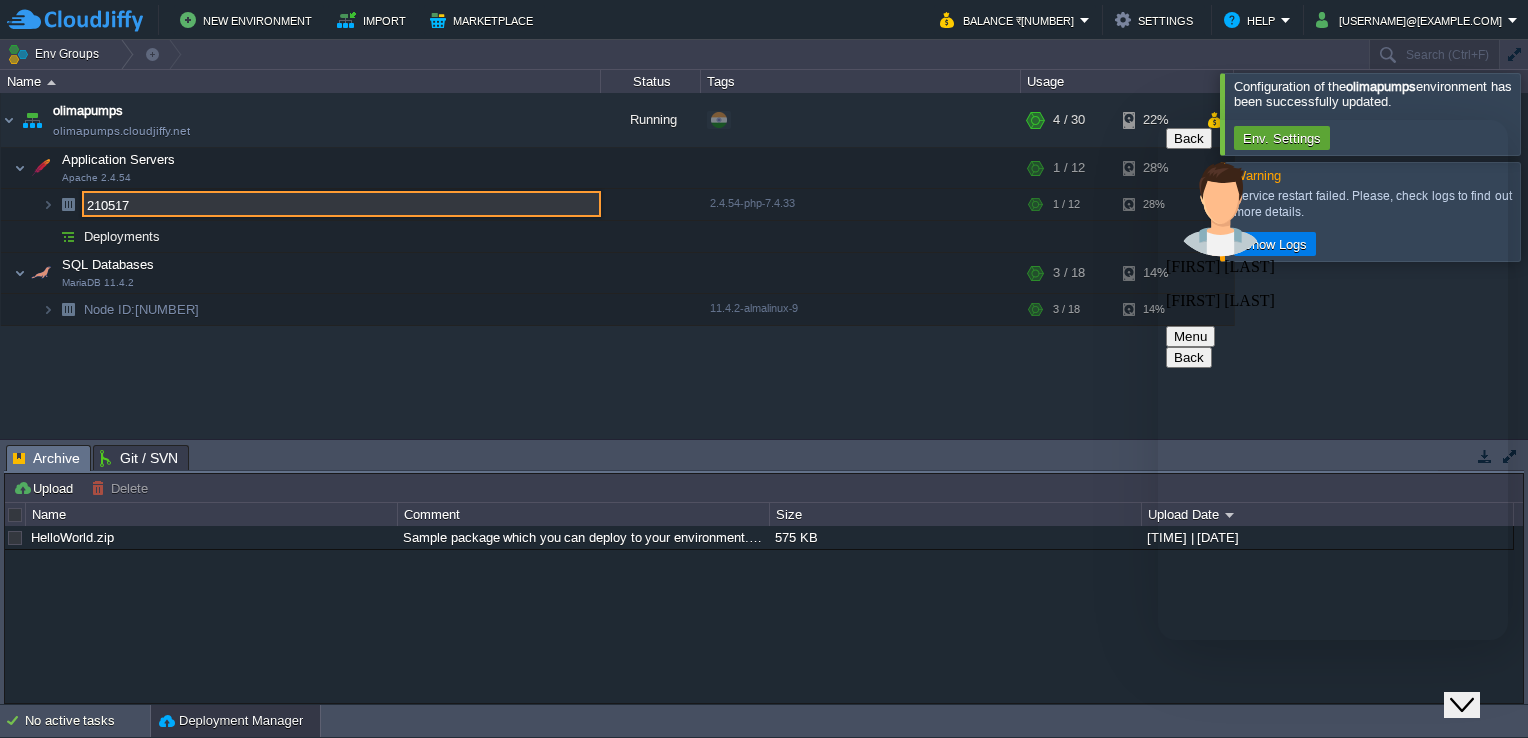 scroll, scrollTop: 229, scrollLeft: 0, axis: vertical 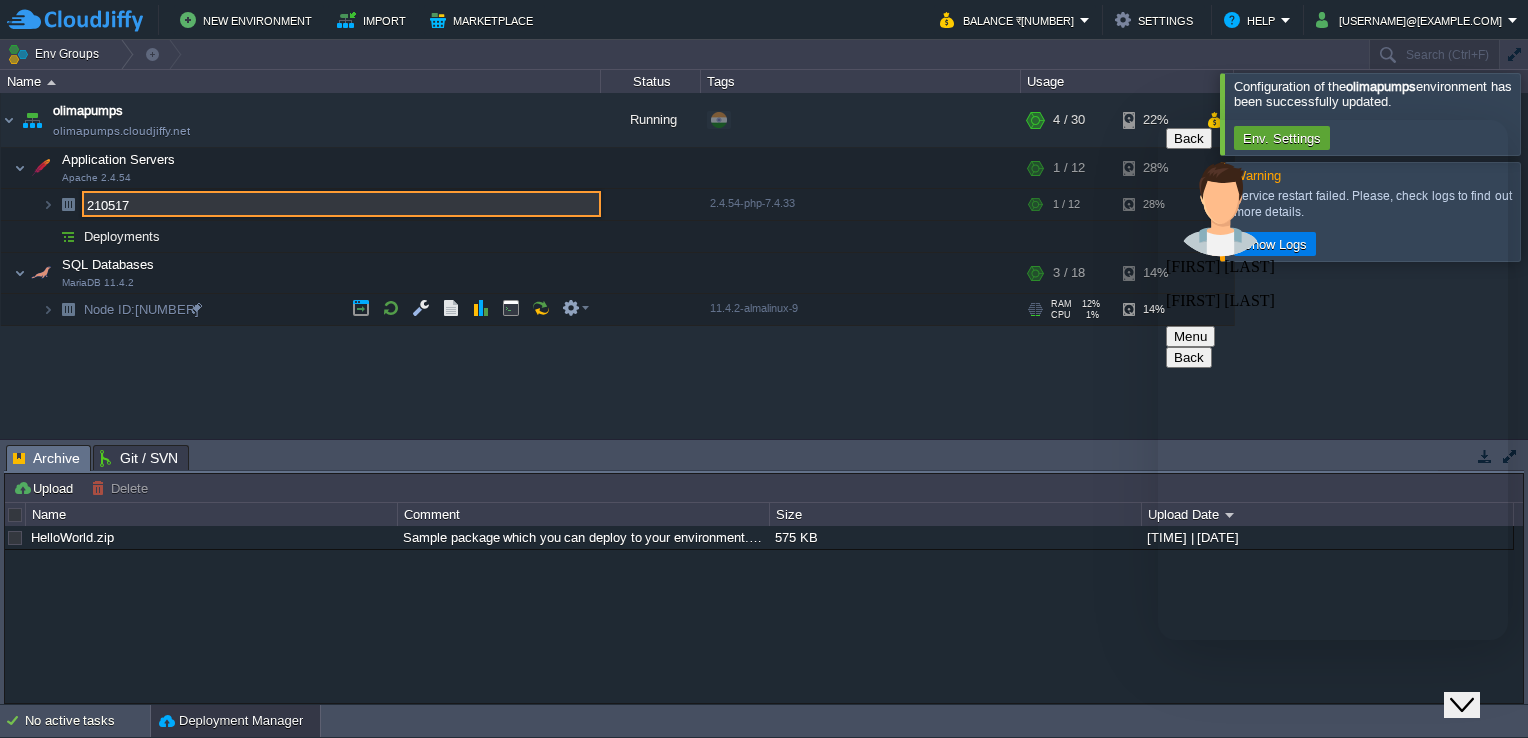 click on "olimapumps olimapumps.cloudjiffy.net Running                                 + Add to Env Group                                                                                                                                                            RAM                 8%                                         CPU                 1%                             4 / 30                    22%       Application Servers Apache 2.4.54                                                                                                                                                            RAM                 2%                                         CPU                 2%                             1 / 12                    28%     Node ID:  210517                                                2.4.54-php-7.4.33                                                                                                                                                                            RAM                 2% CPU 2%" at bounding box center [764, 266] 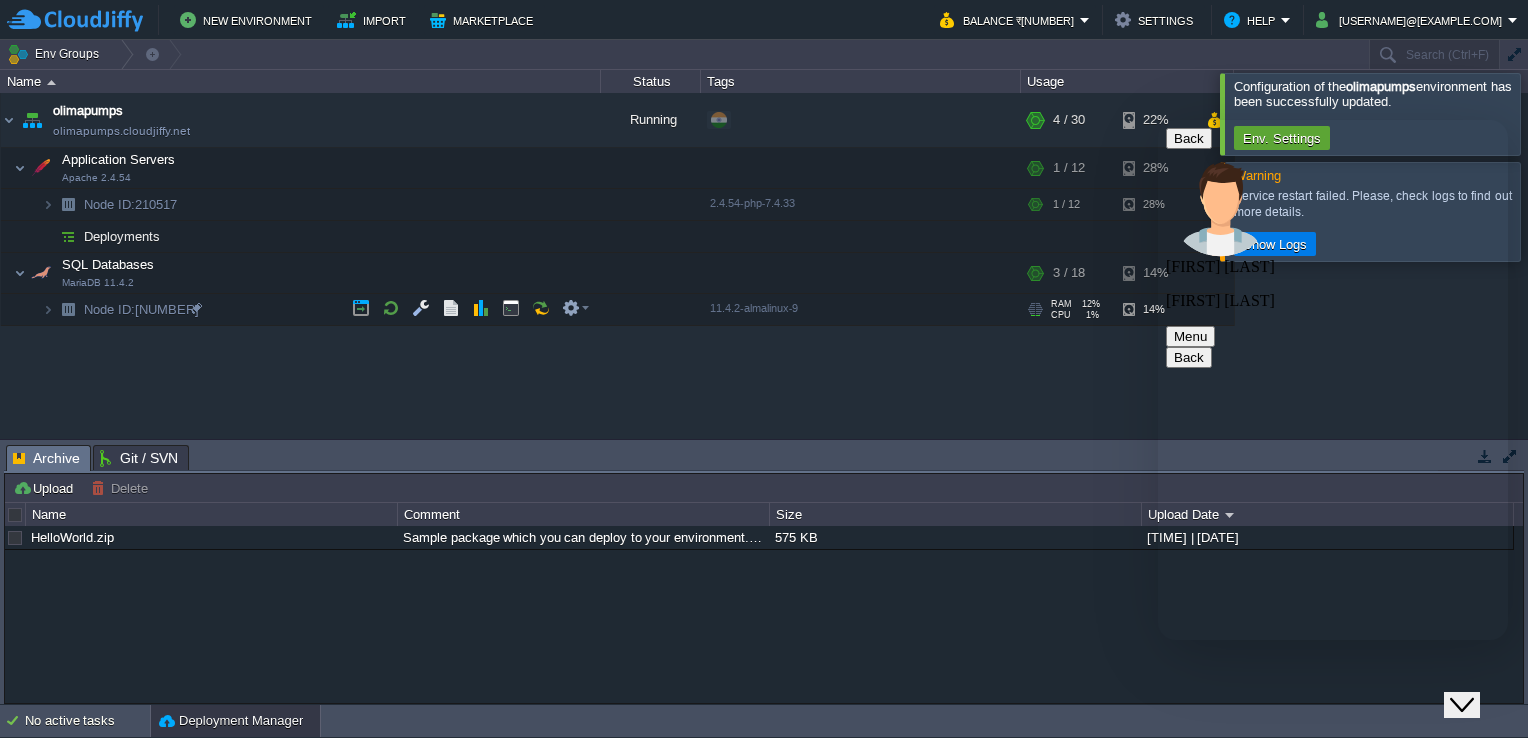 click on "Rate this chat Upload File Insert emoji" at bounding box center (1158, 120) 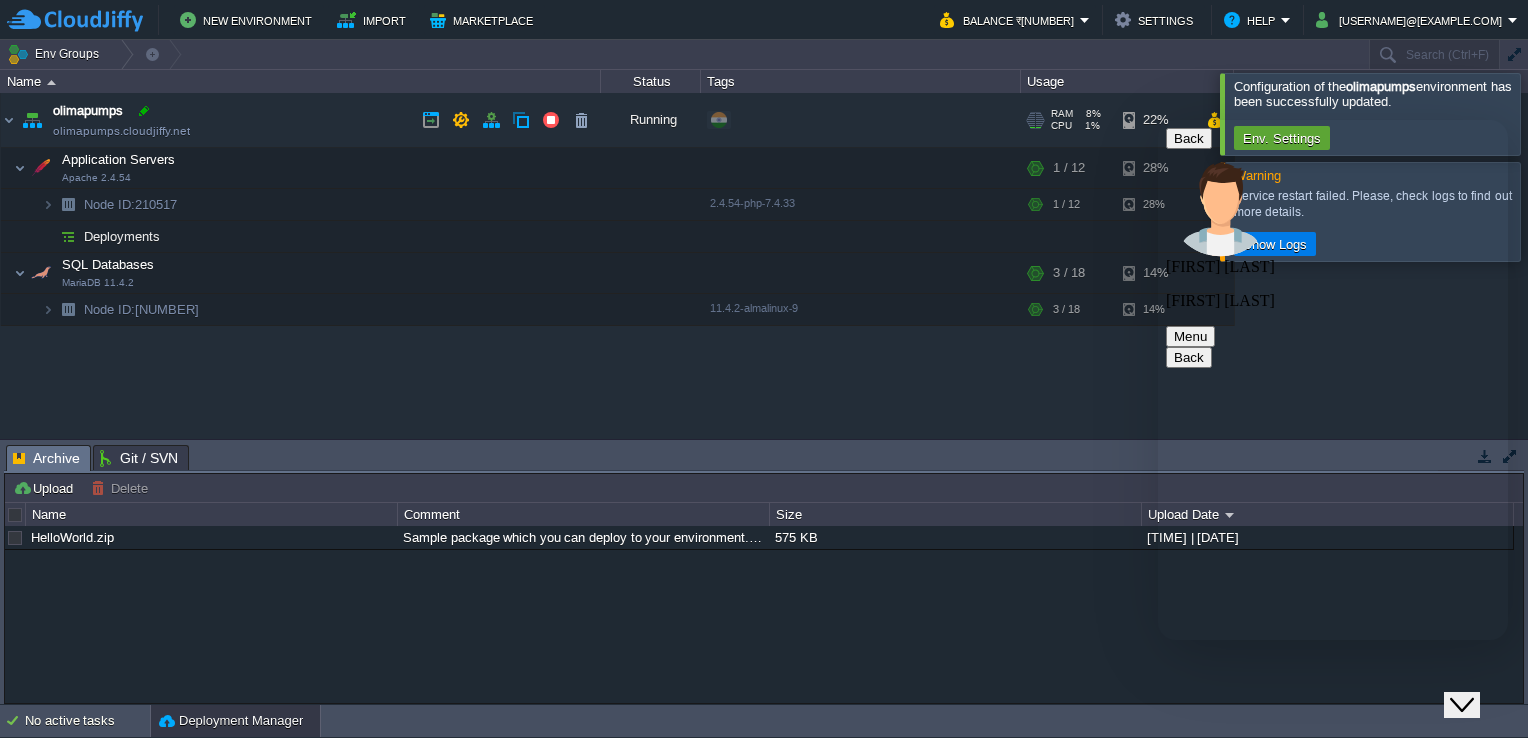 click at bounding box center [144, 111] 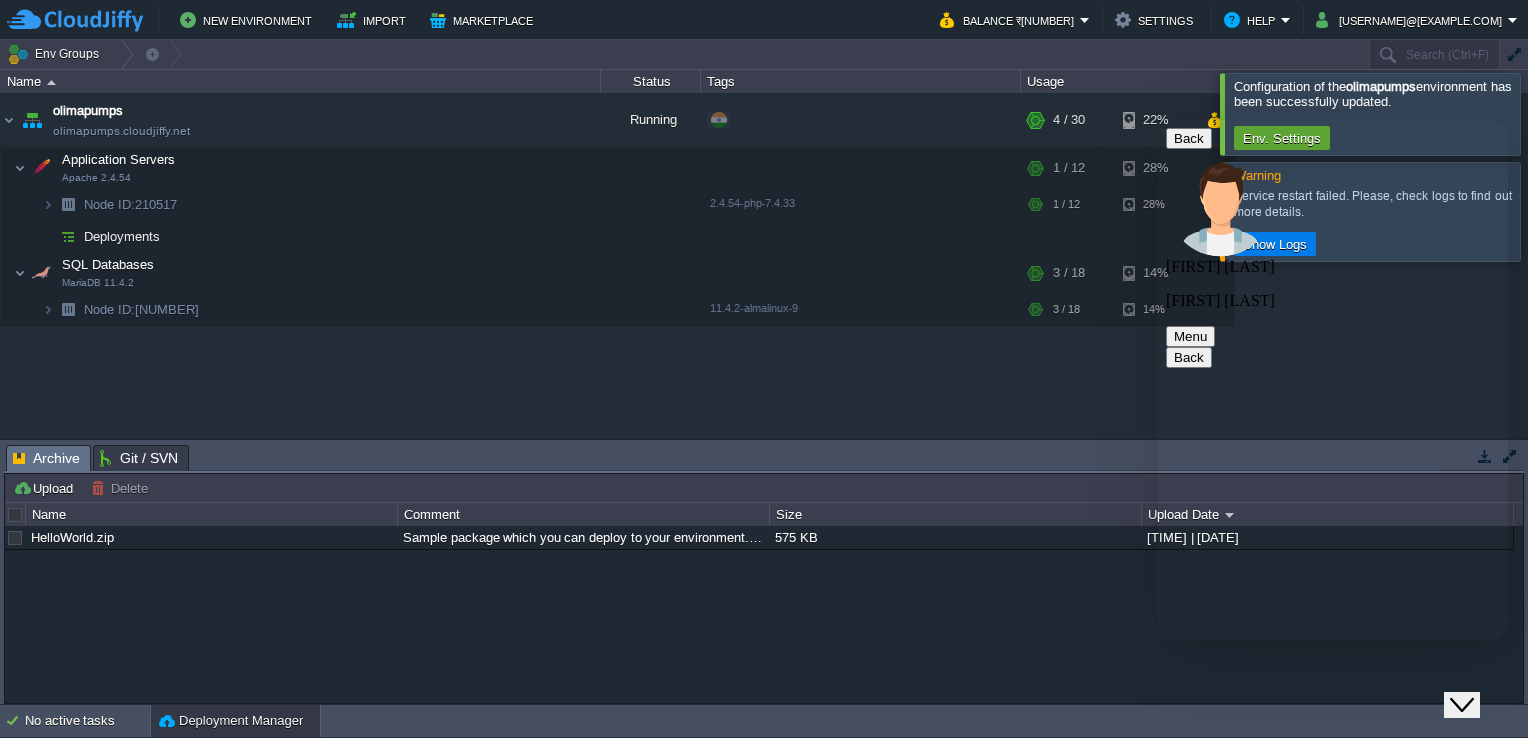 click at bounding box center [1158, 120] 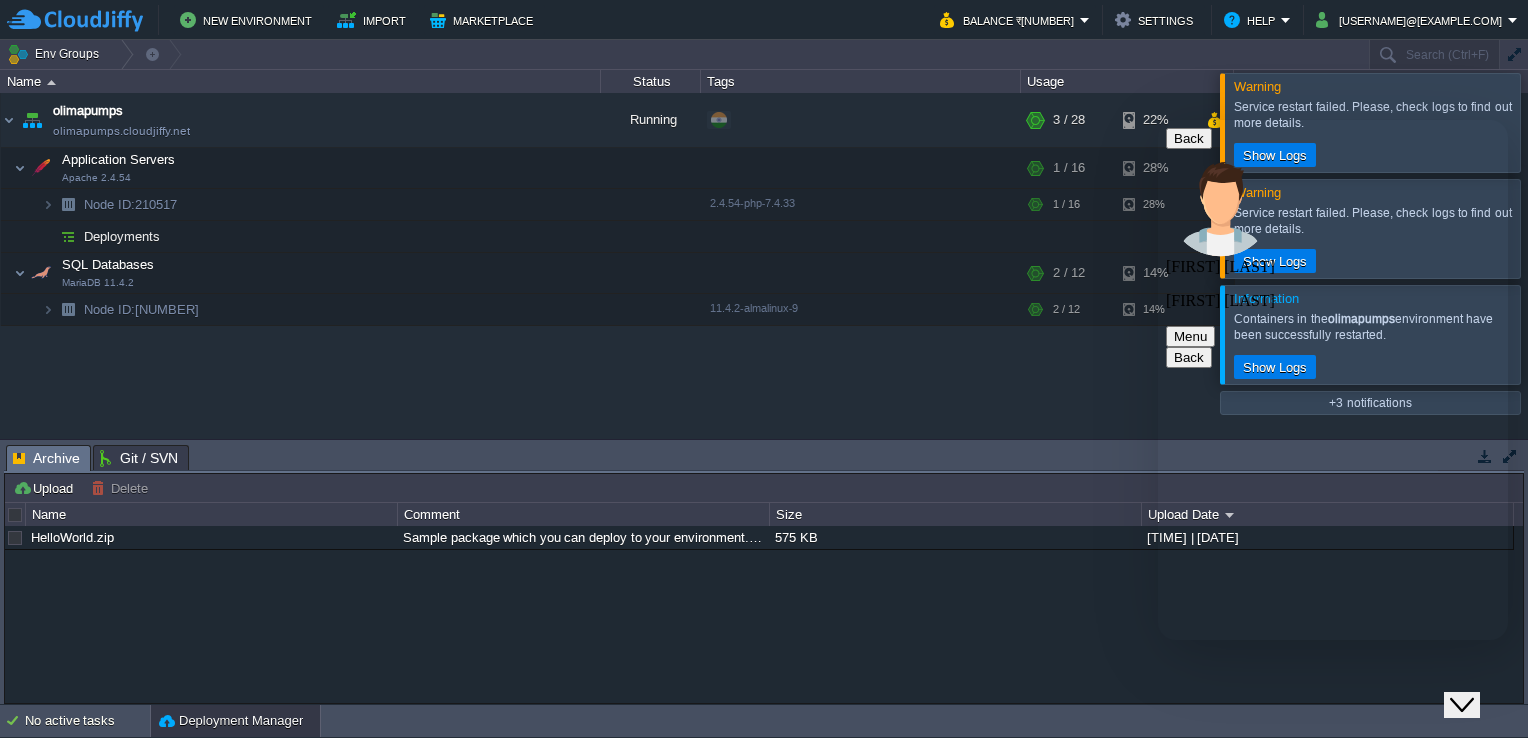 scroll, scrollTop: 481, scrollLeft: 0, axis: vertical 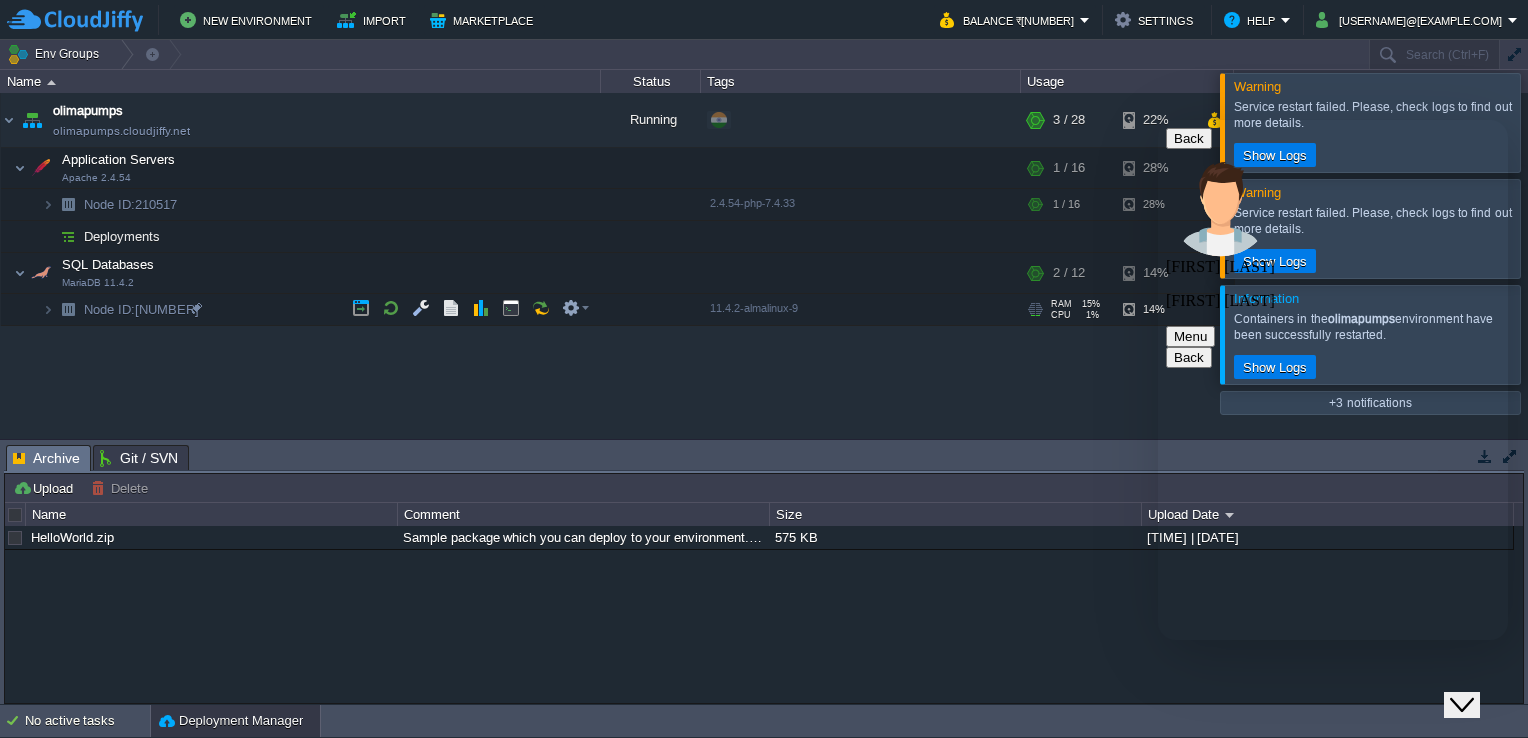 click at bounding box center [1158, 120] 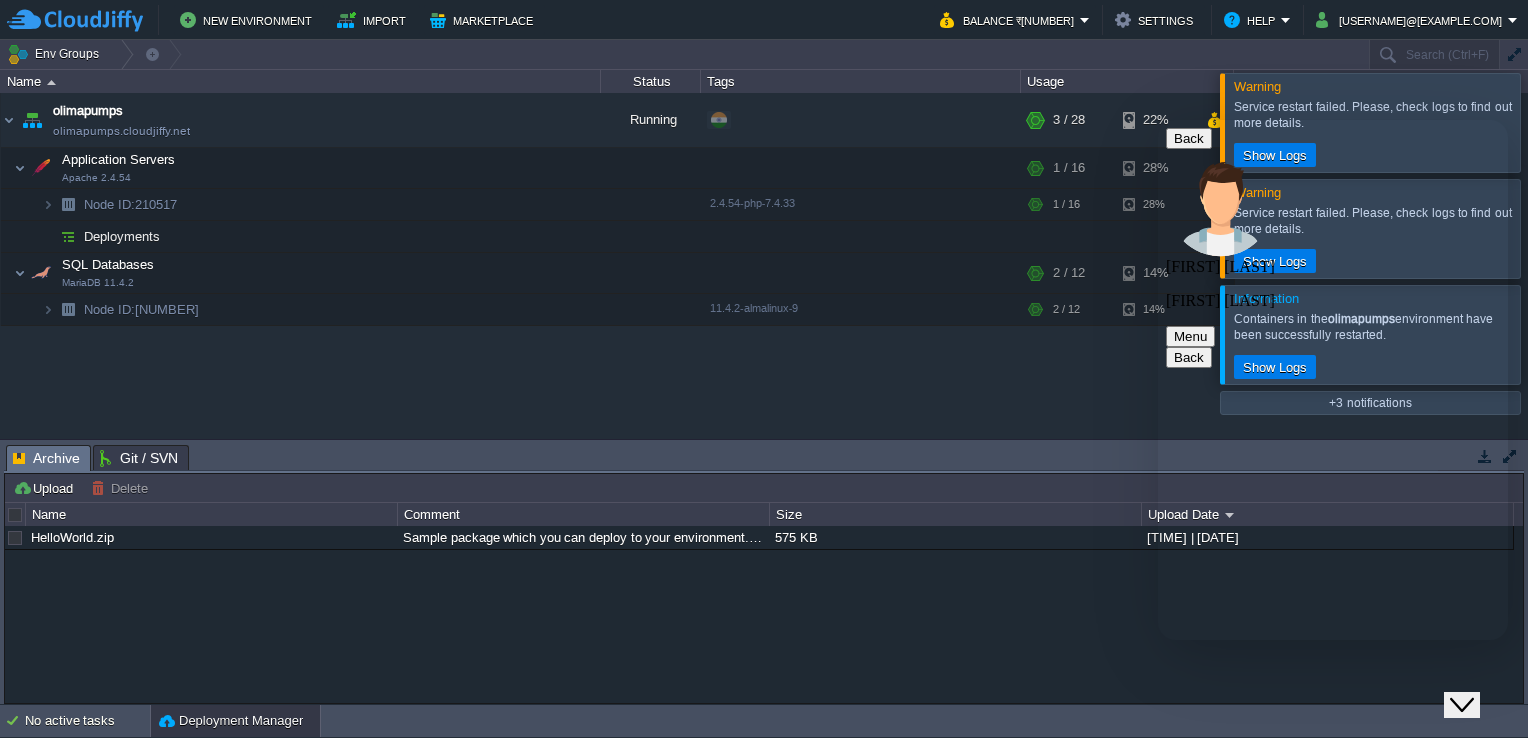 scroll, scrollTop: 1123, scrollLeft: 0, axis: vertical 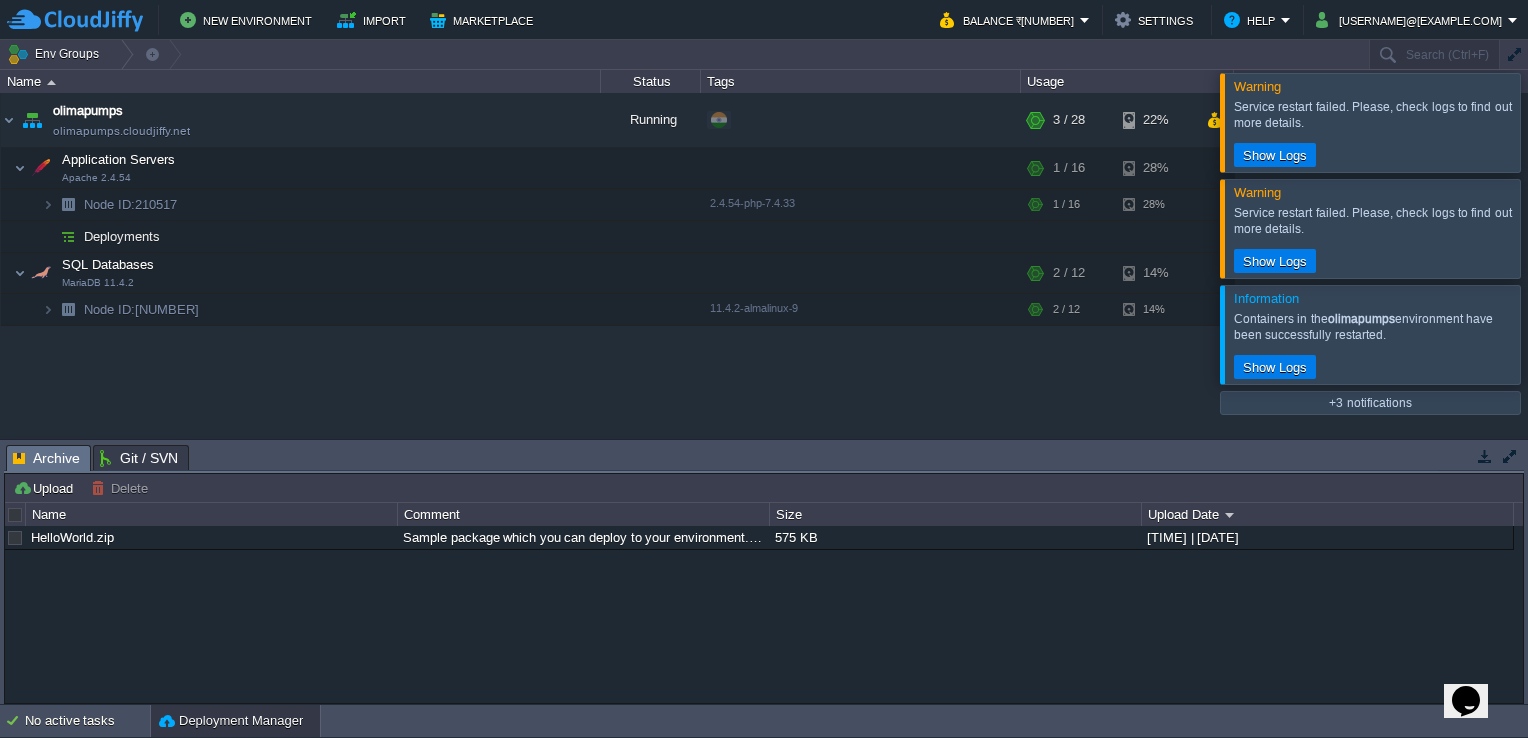 click at bounding box center [1552, 228] 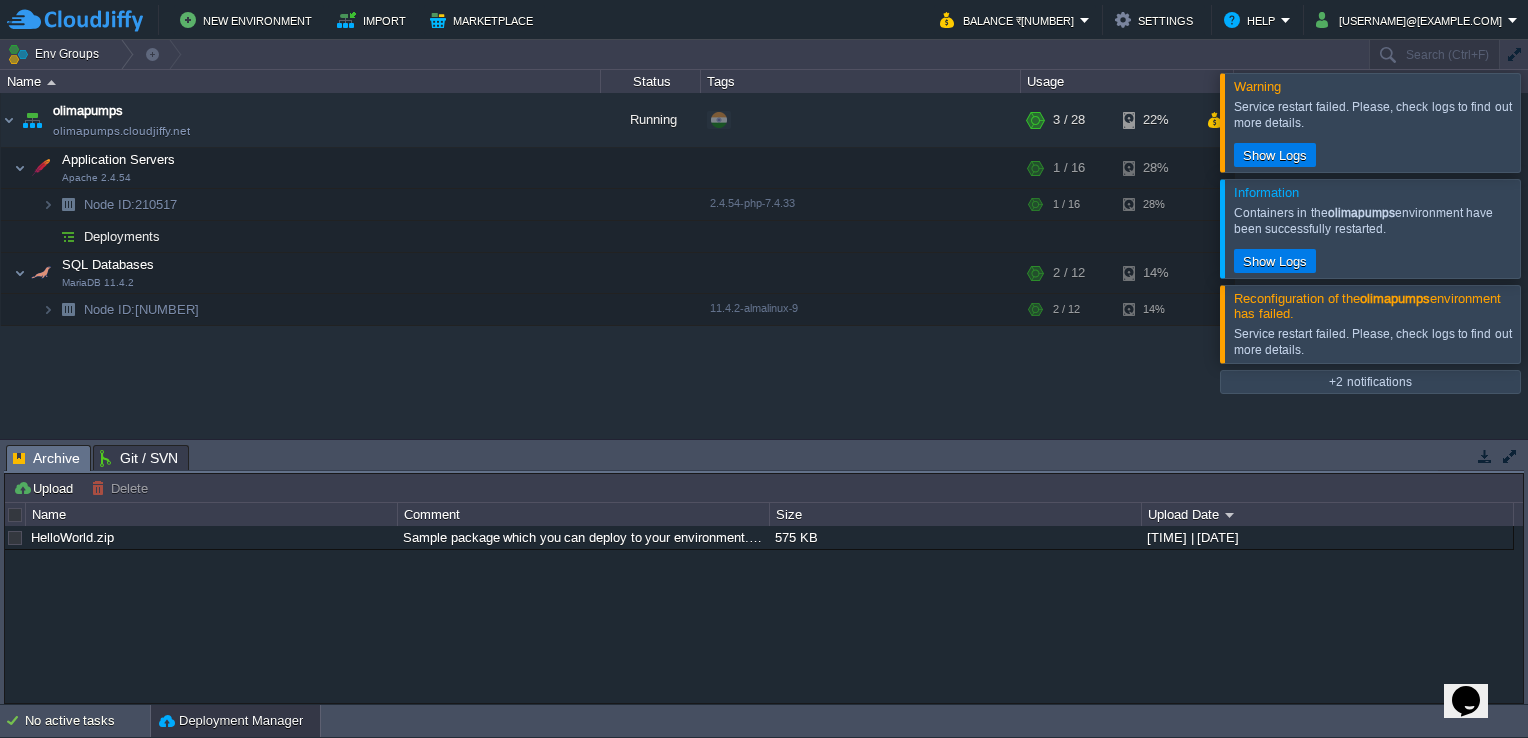 click at bounding box center [1552, 122] 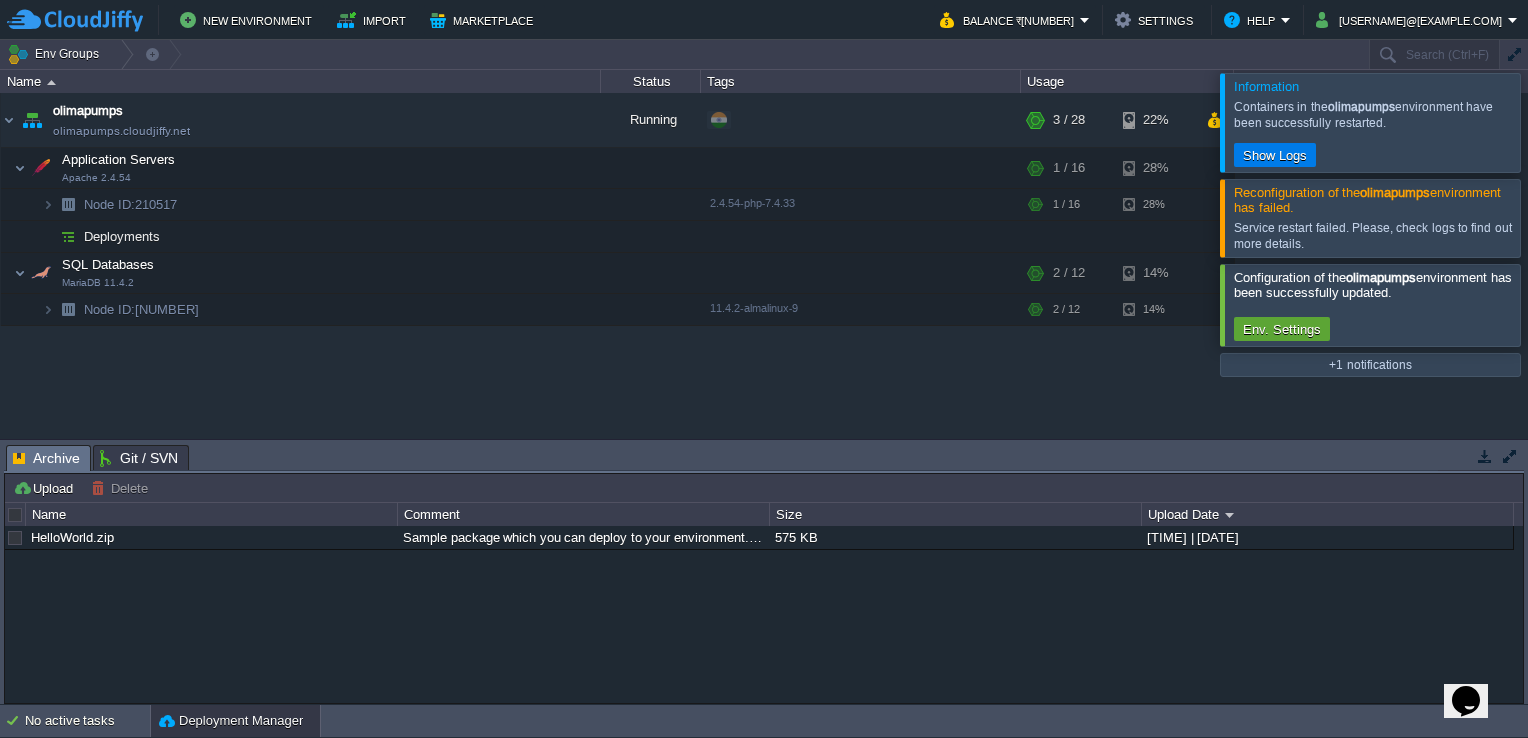 click at bounding box center (1552, 217) 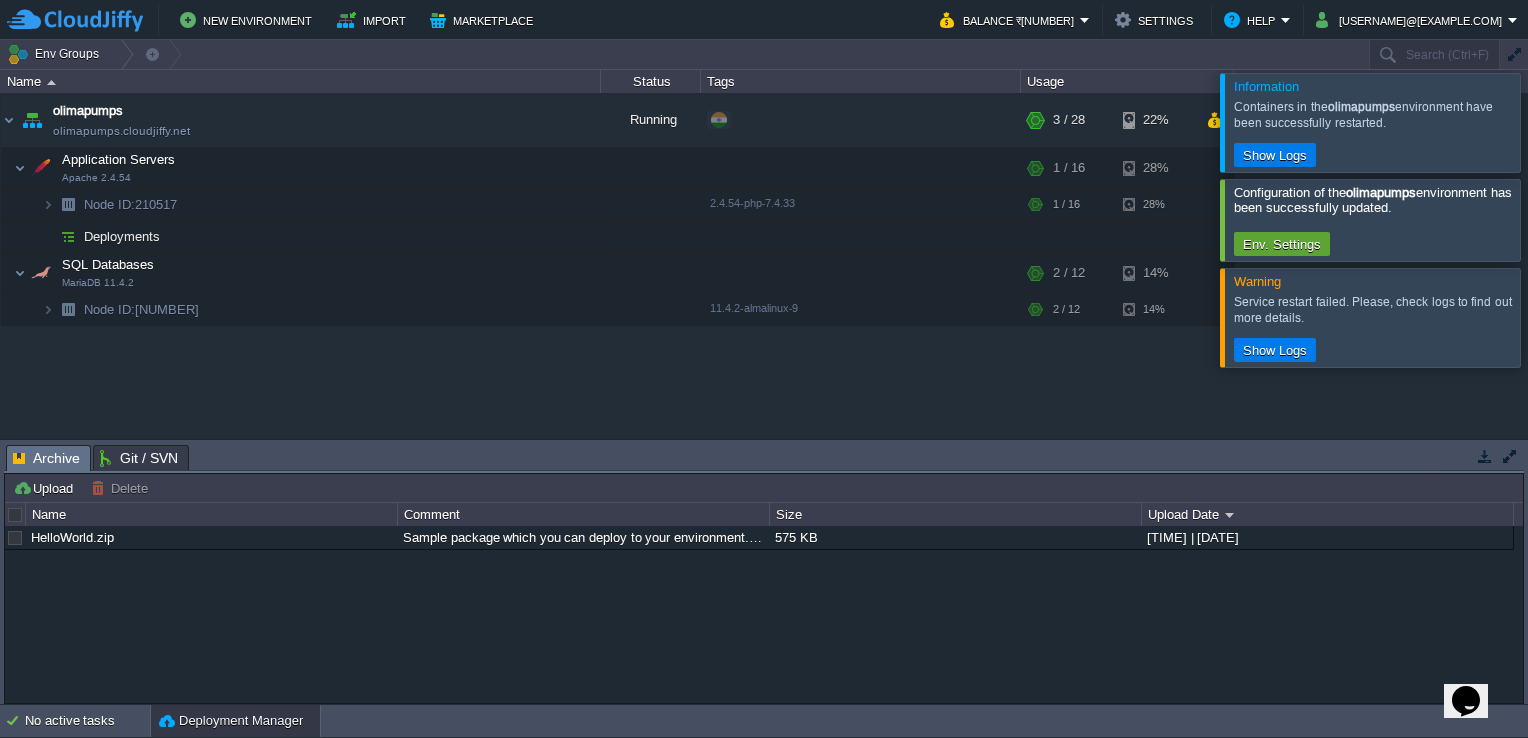 click at bounding box center [1552, 122] 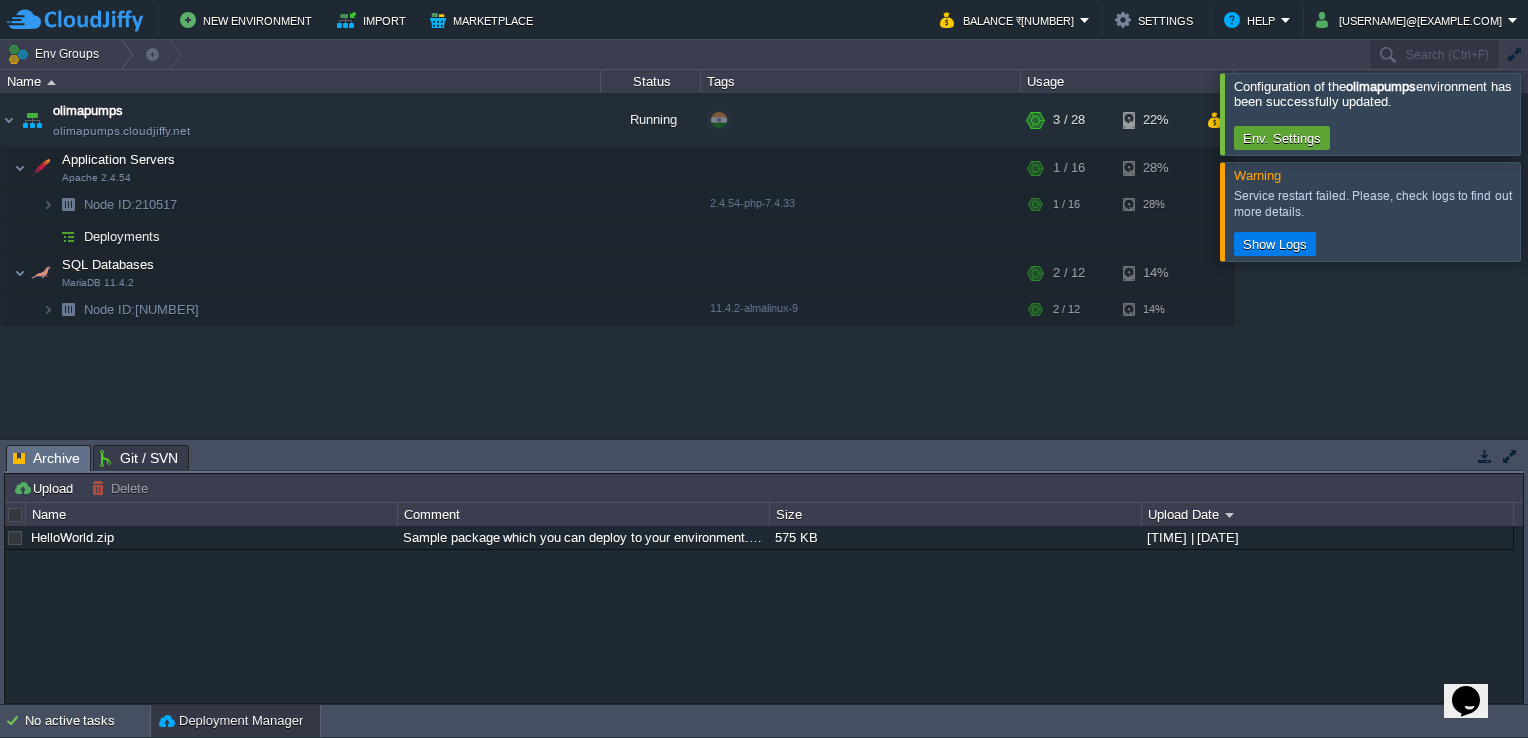 click at bounding box center (1552, 211) 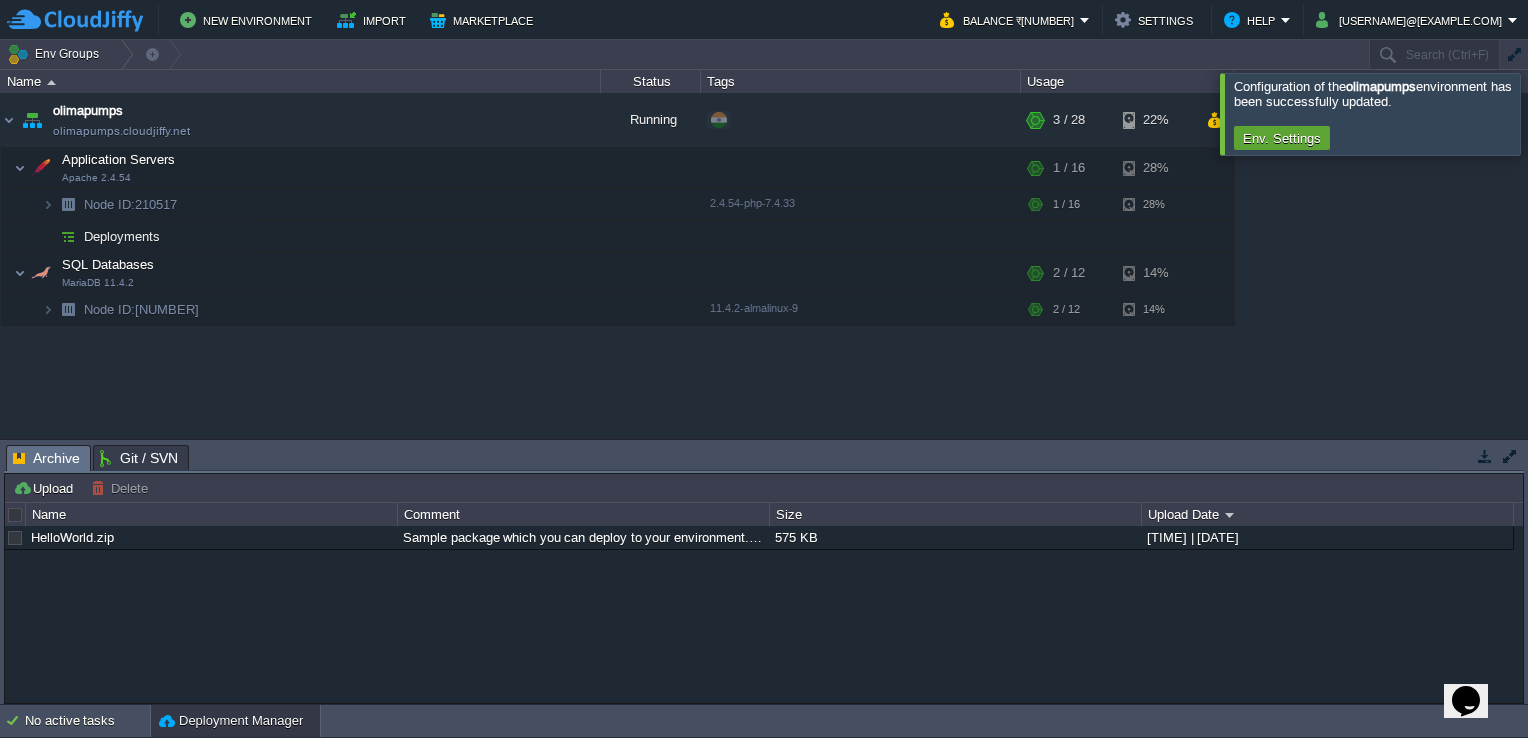 click at bounding box center (1552, 113) 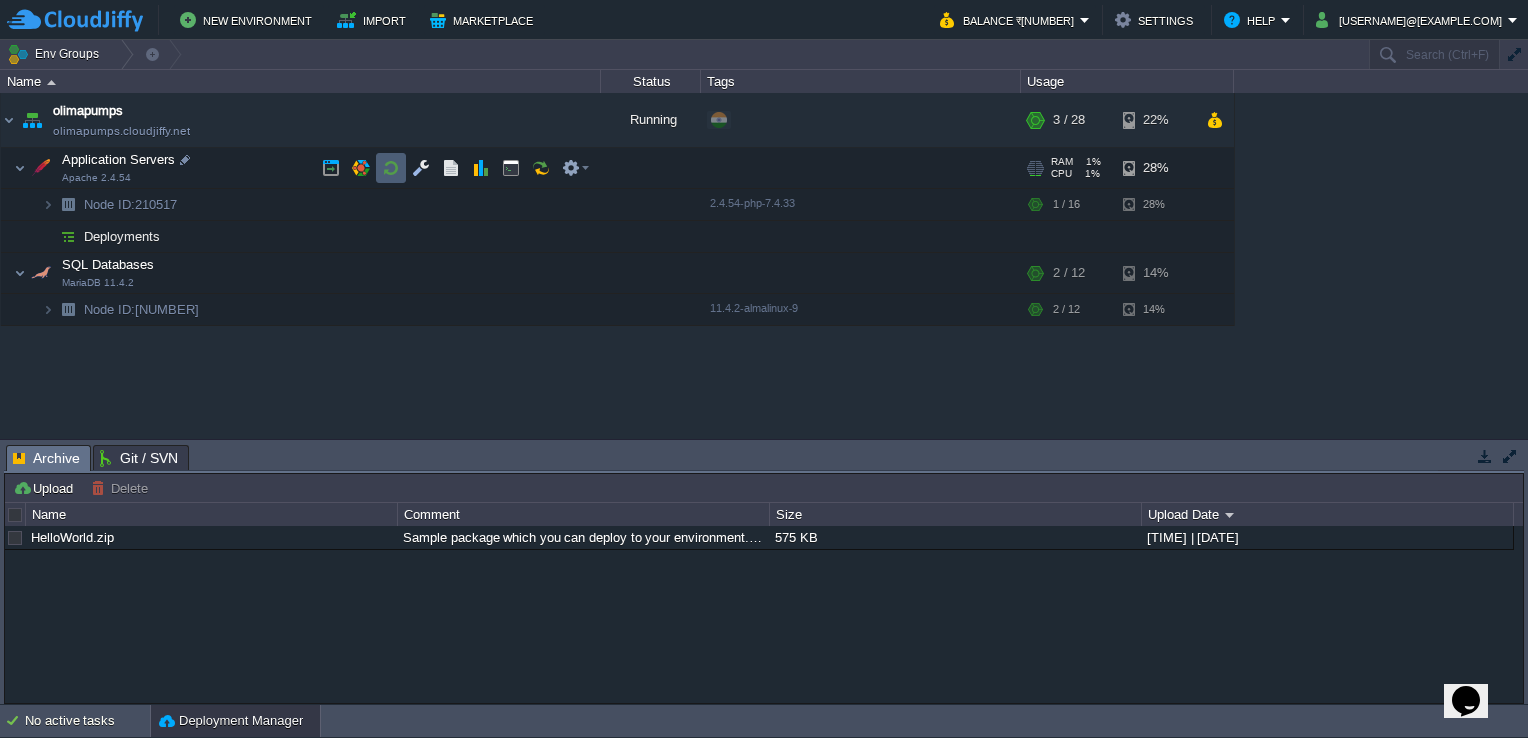 click at bounding box center (391, 168) 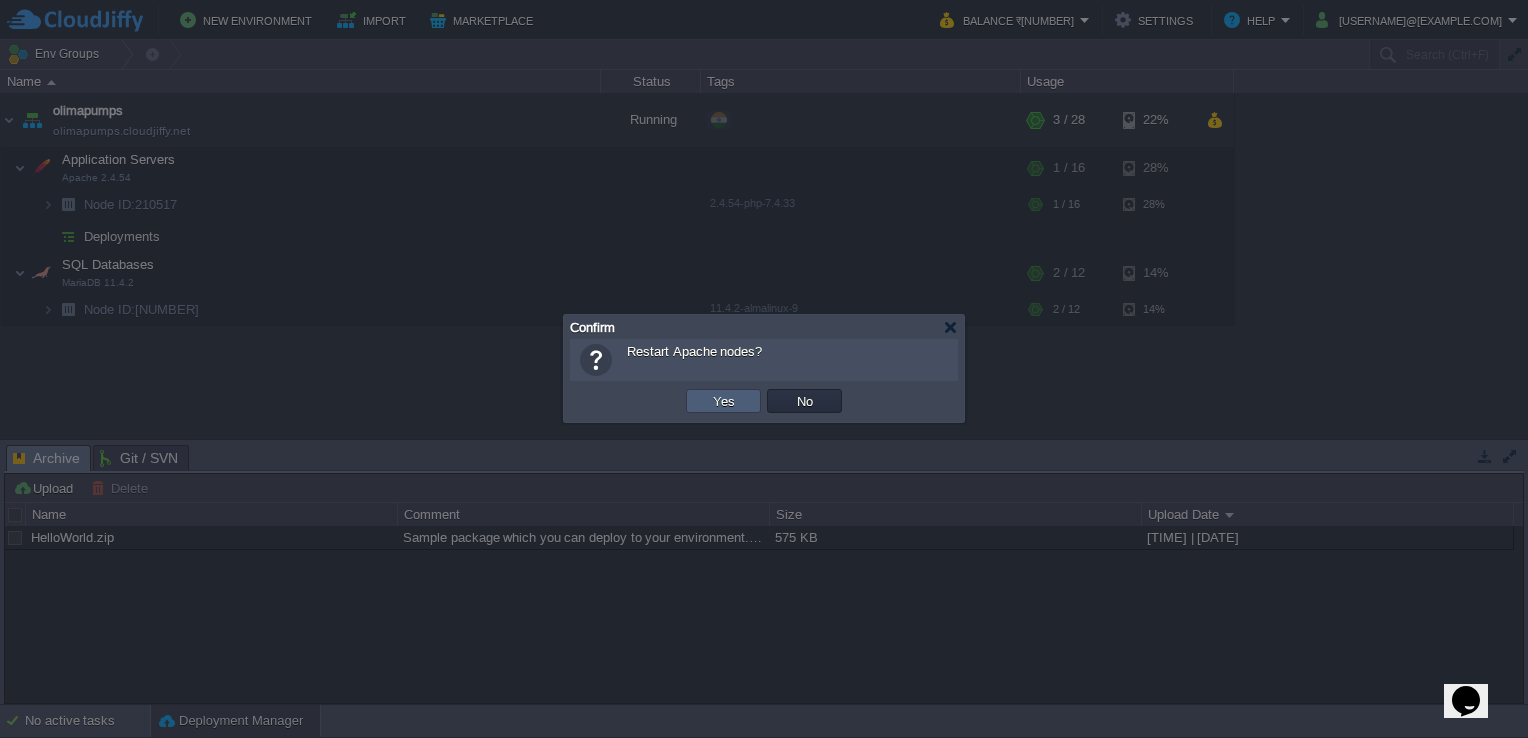 click on "Yes" at bounding box center [724, 401] 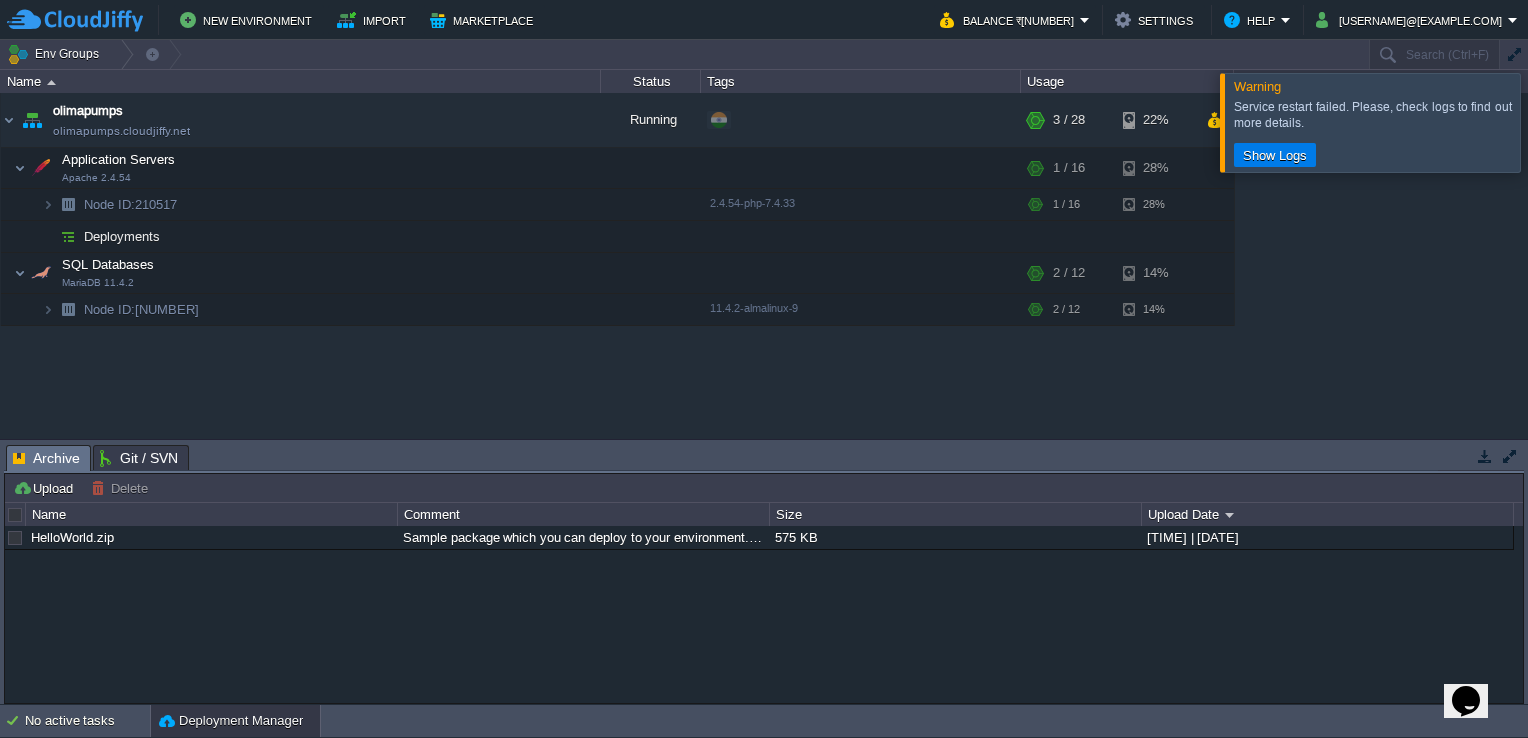 click on "Opens Chat This icon Opens the chat window." 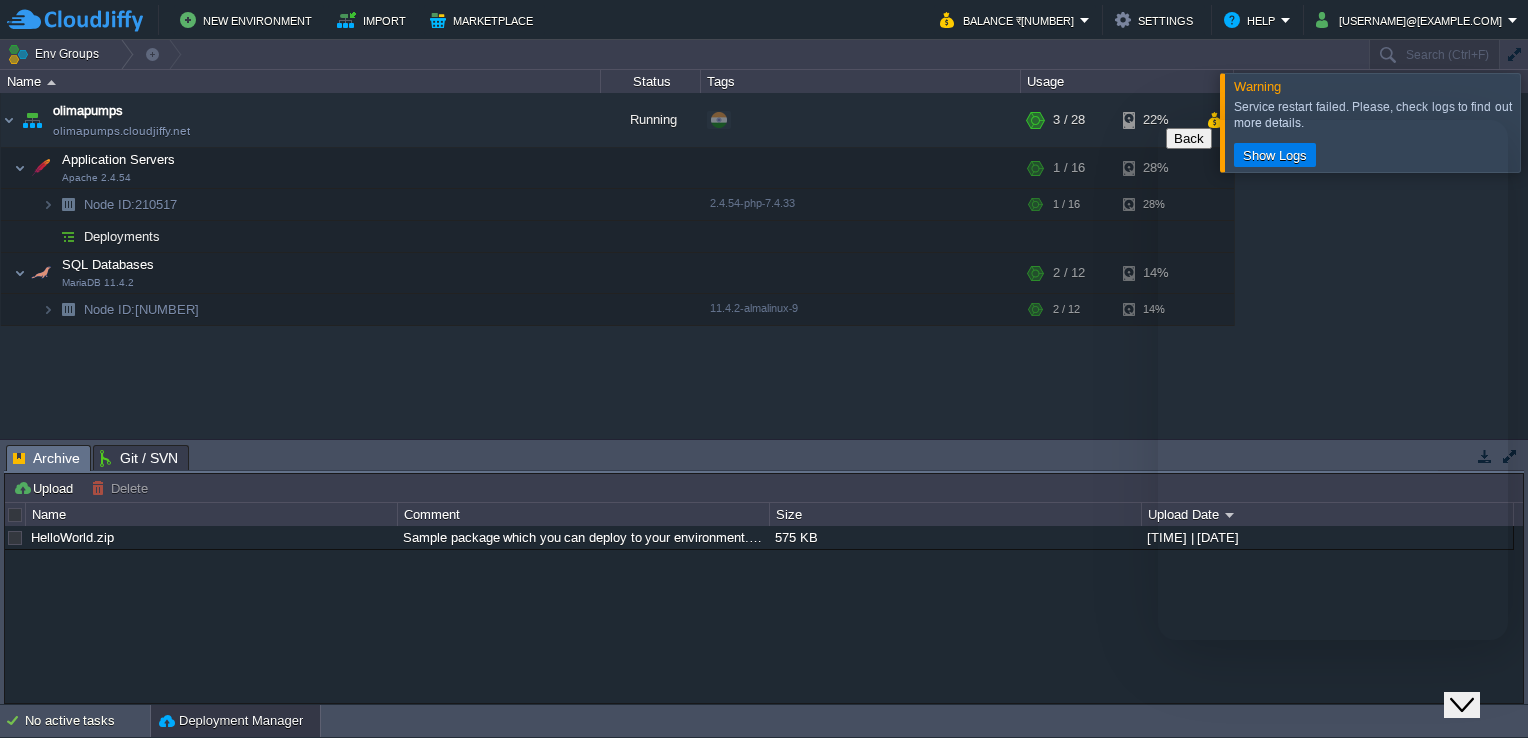 click on "We typically reply in a few minutes" at bounding box center [1333, 780] 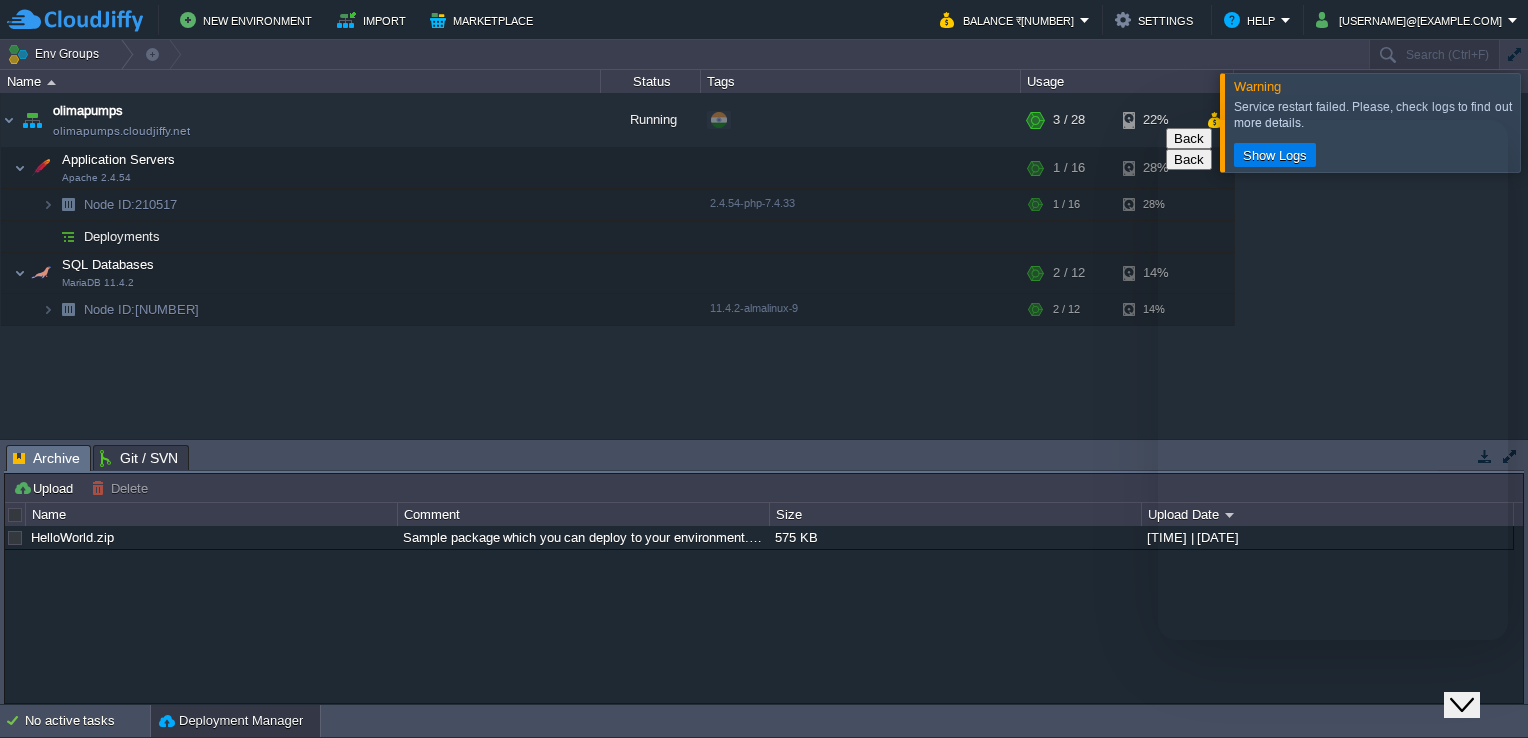 click on "91" at bounding box center [1270, 881] 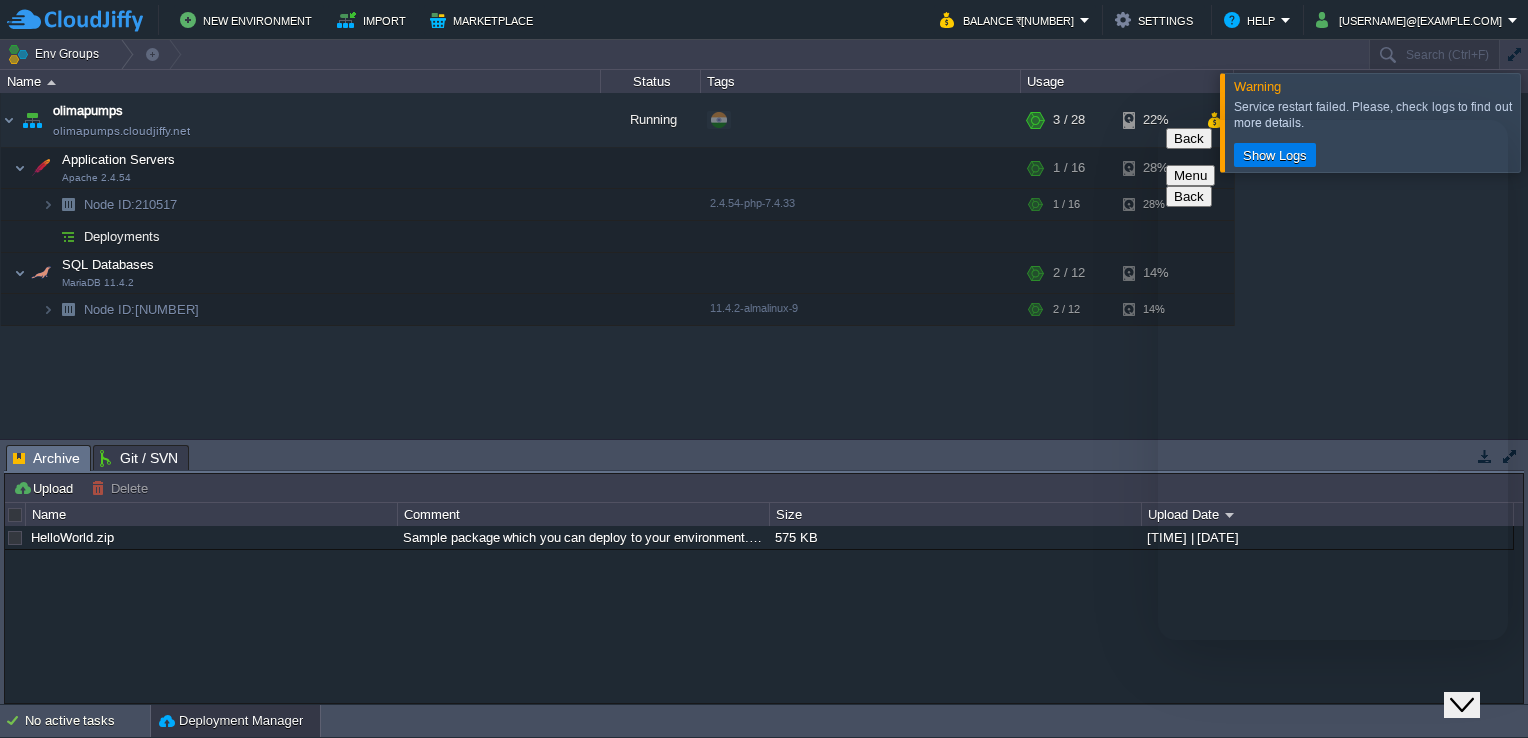 click at bounding box center [1158, 120] 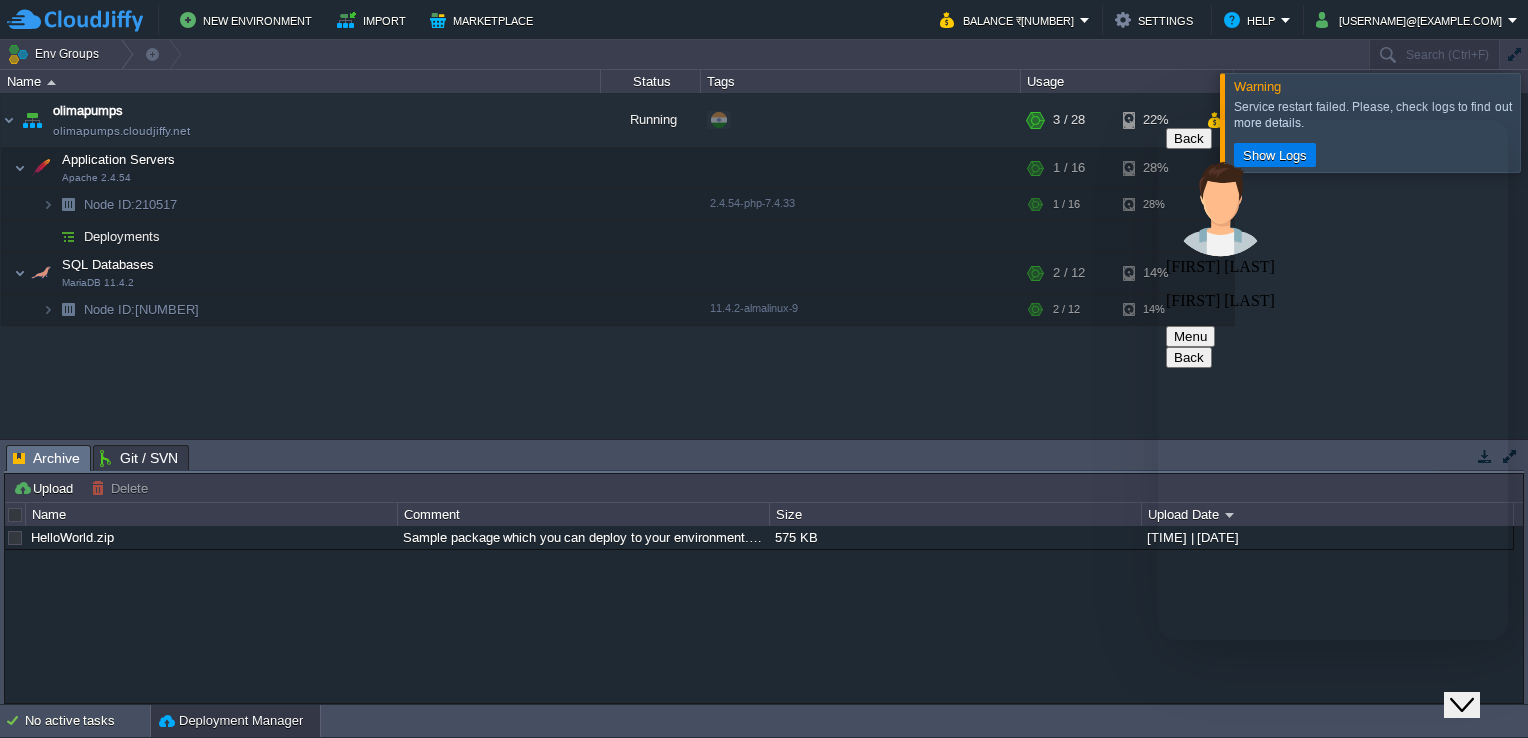 type on "how to solve it?" 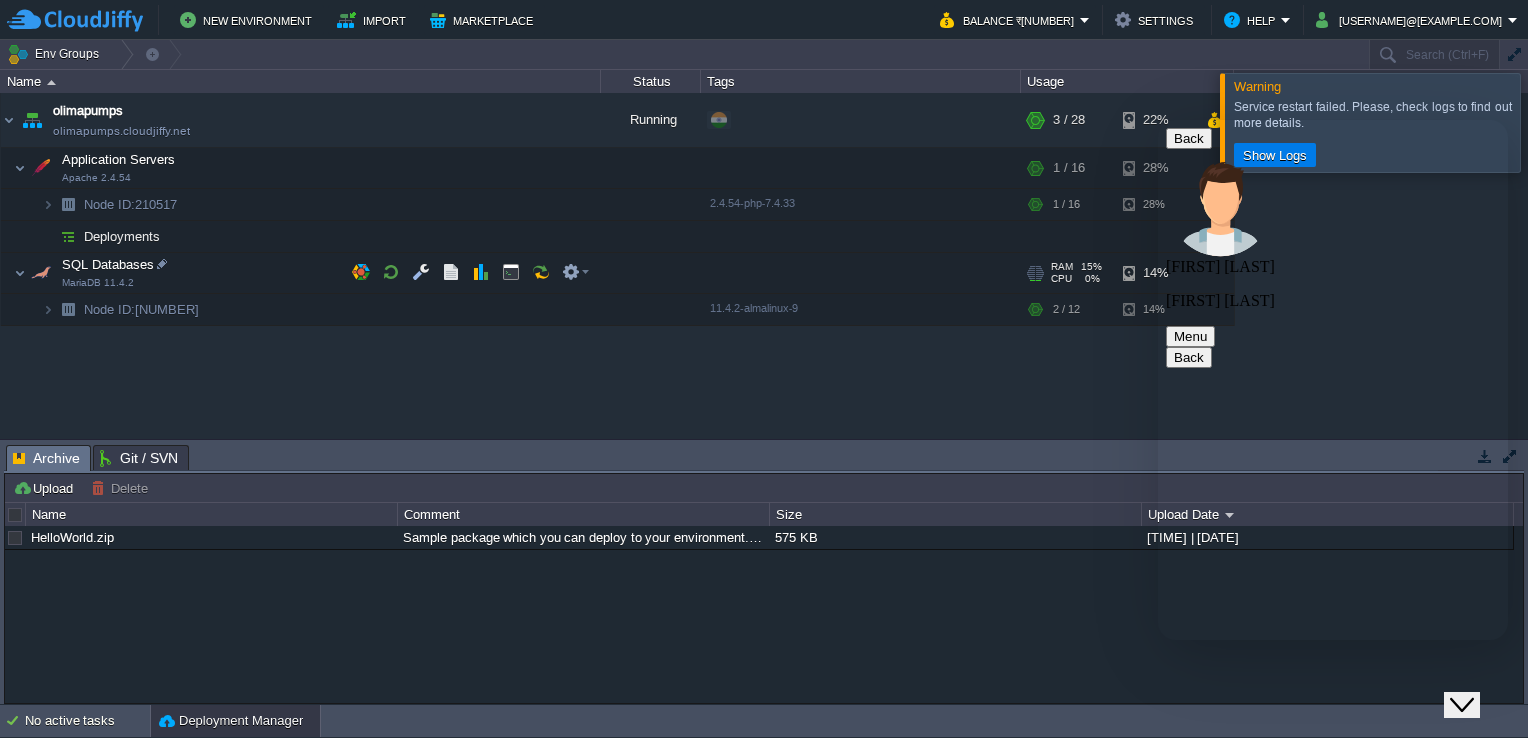 scroll, scrollTop: 68, scrollLeft: 0, axis: vertical 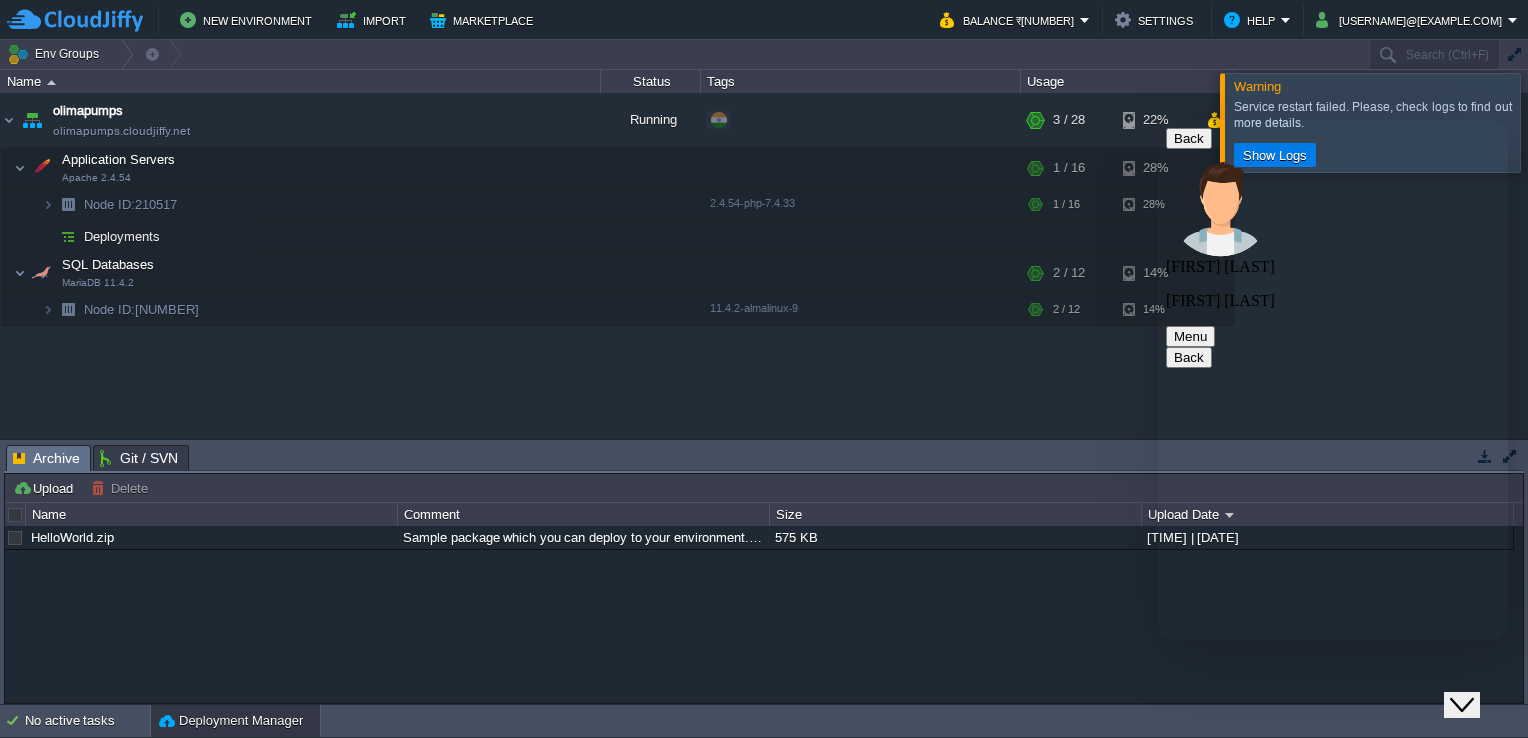 type on "ok" 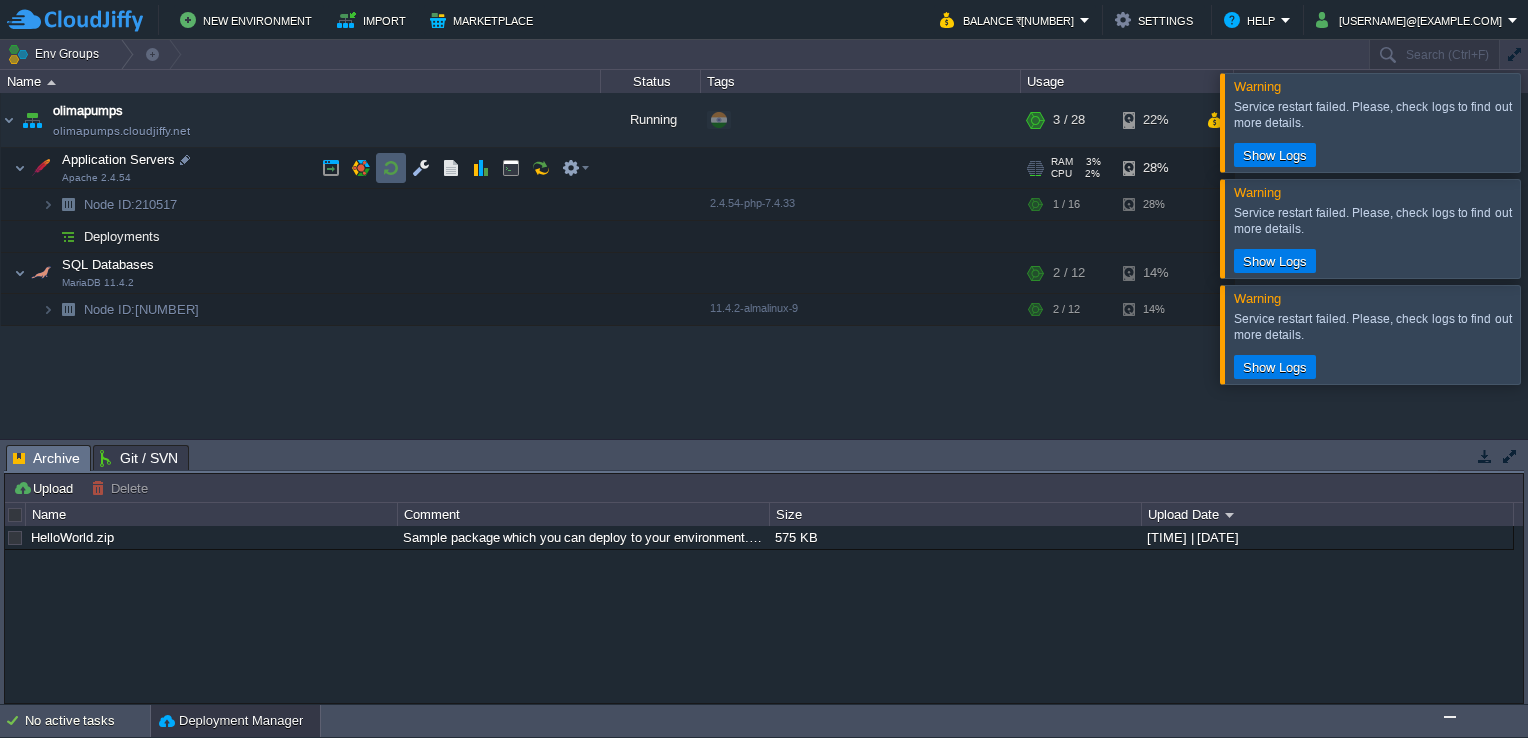click at bounding box center [391, 168] 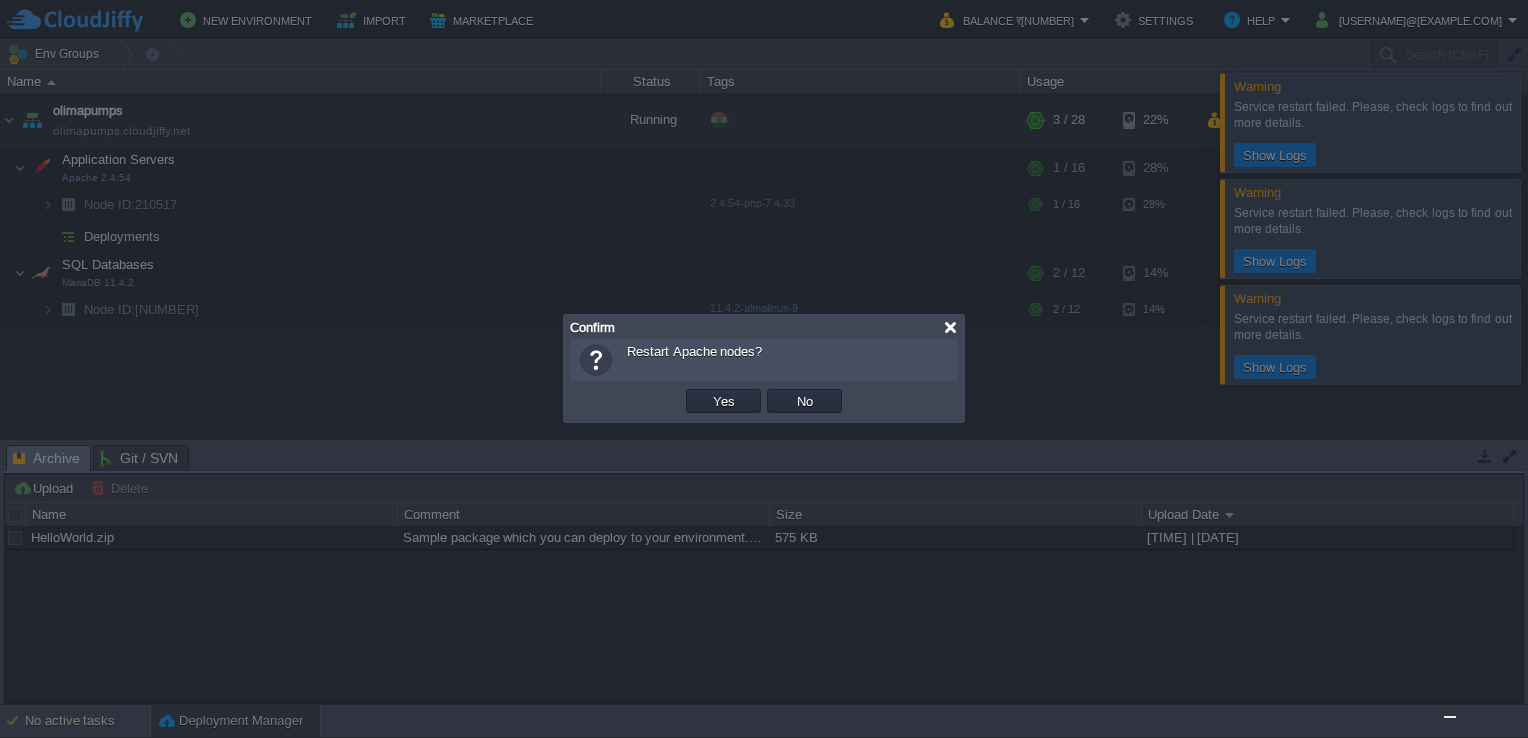 click at bounding box center (950, 327) 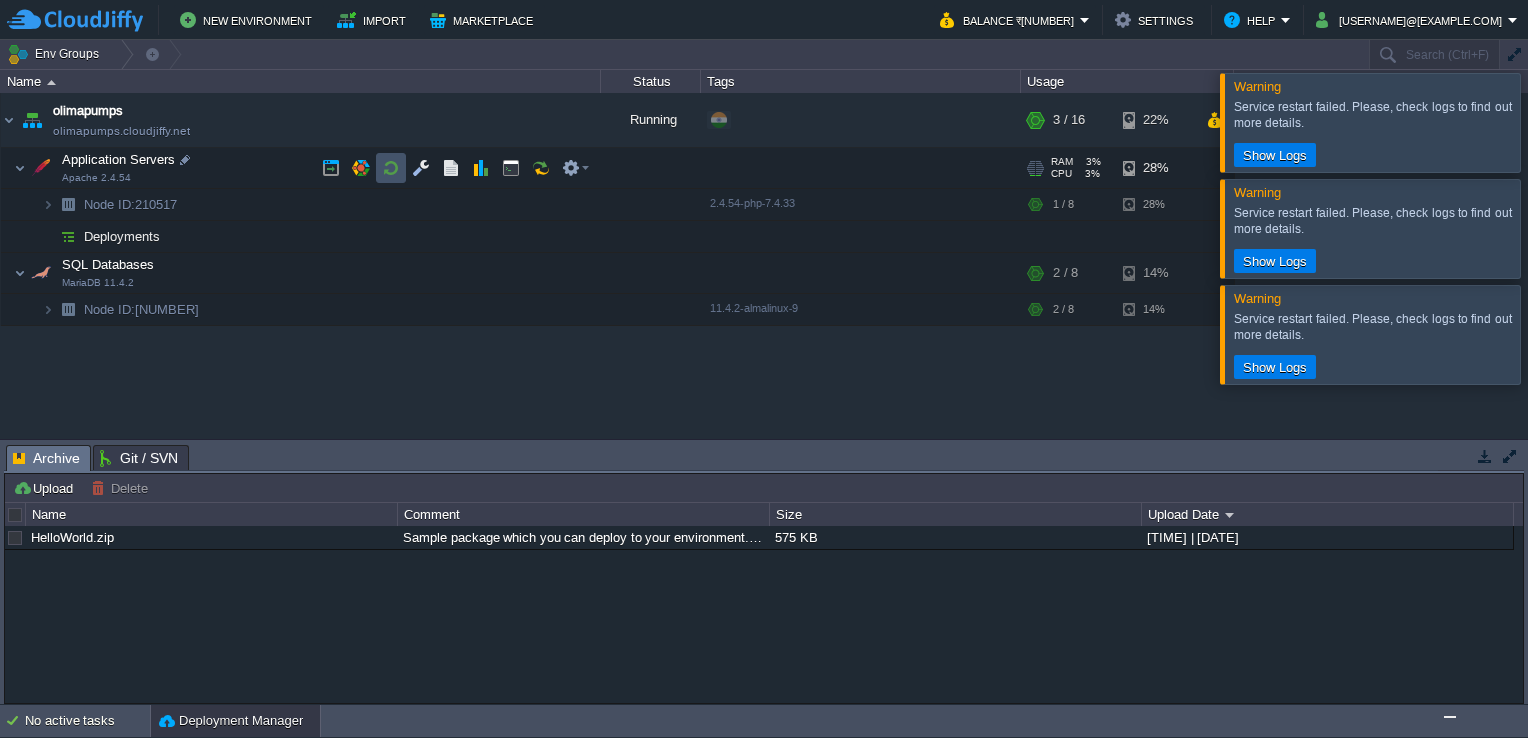 click at bounding box center [391, 168] 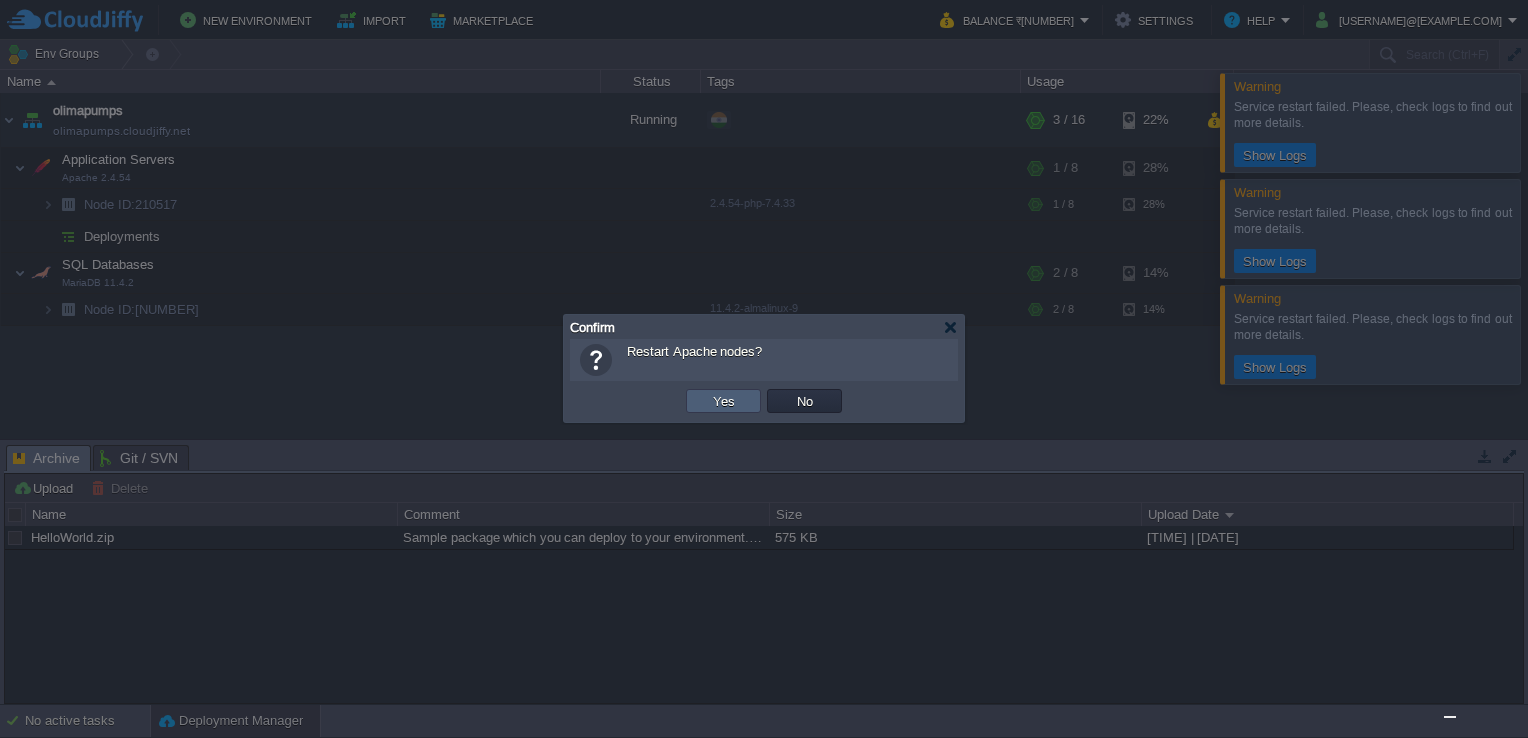 click on "Yes" at bounding box center [723, 401] 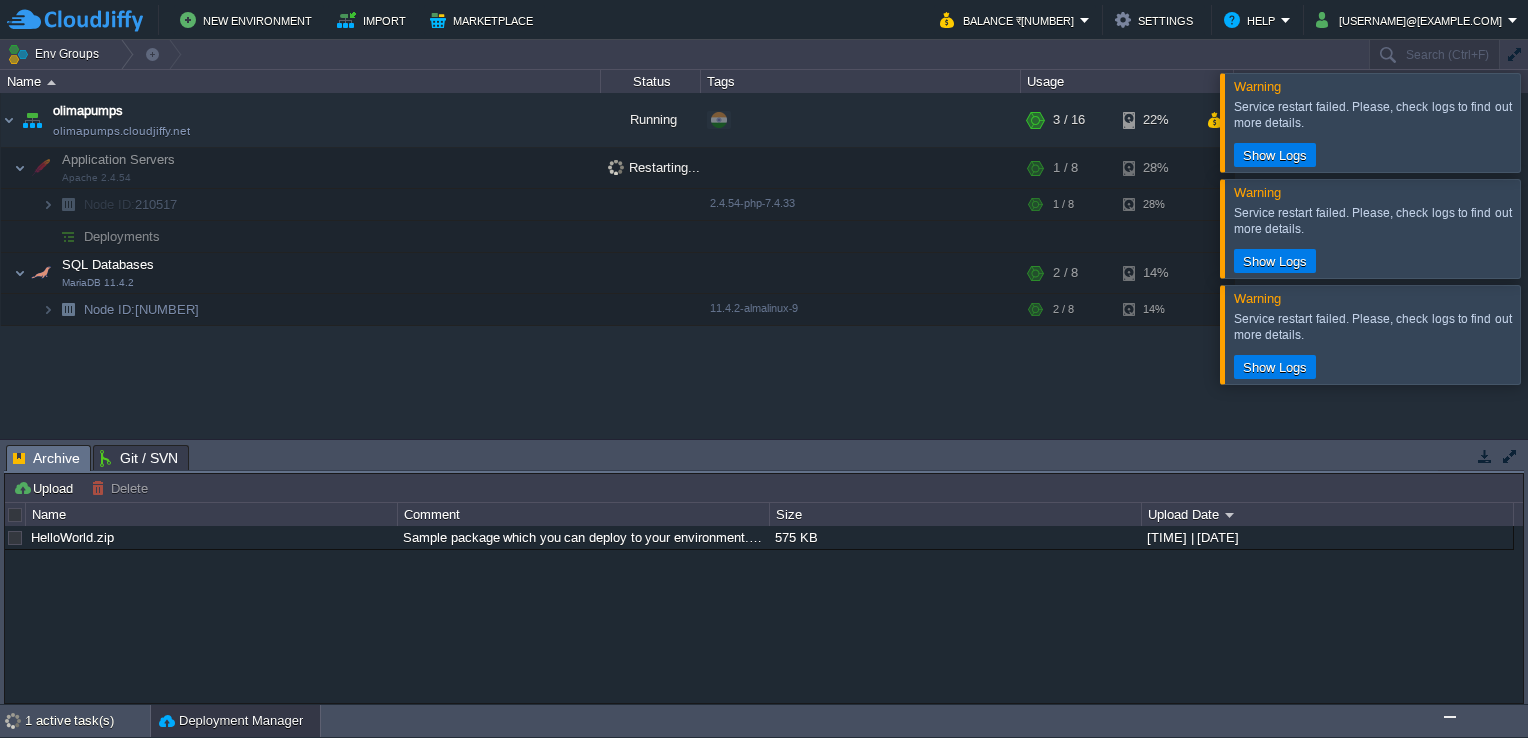 click at bounding box center (1552, 228) 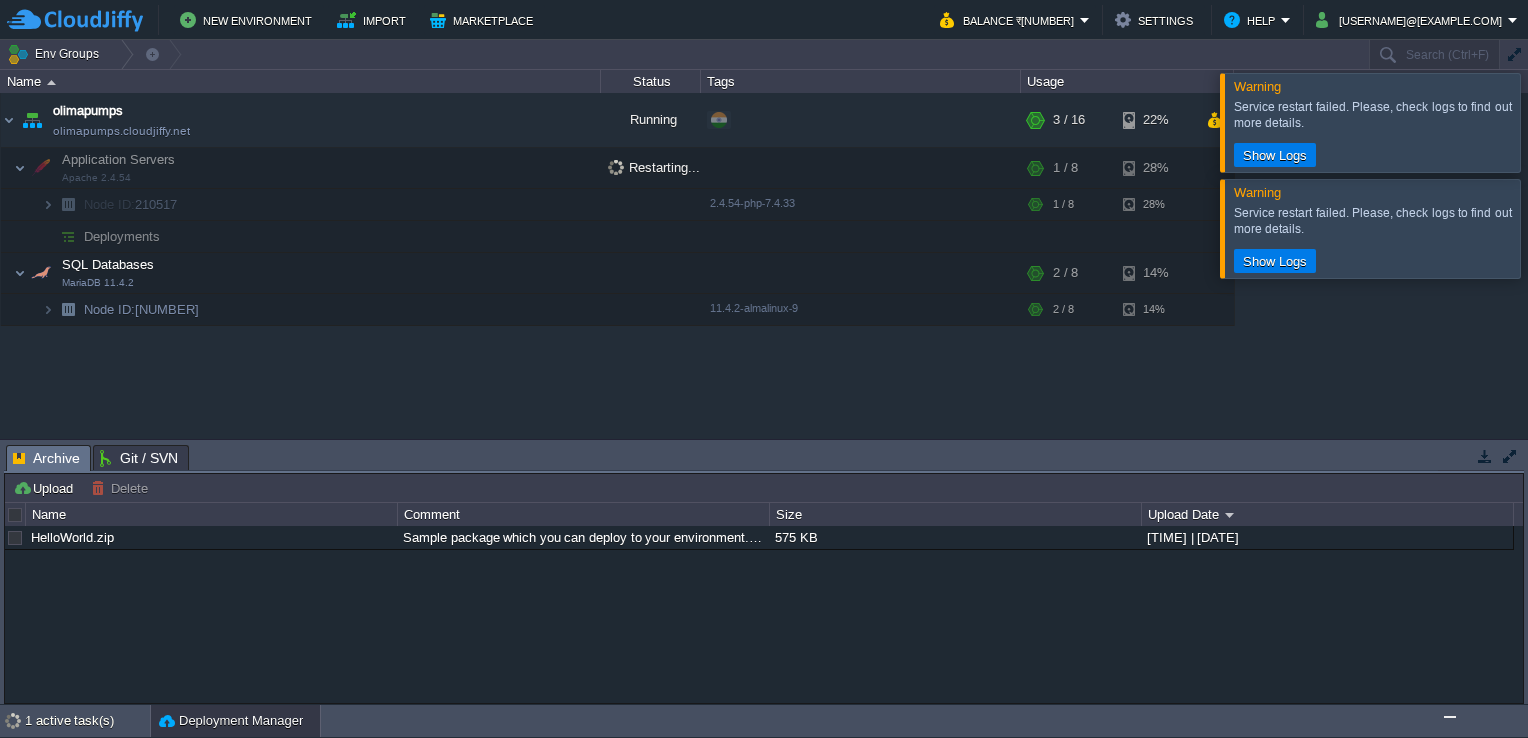 click at bounding box center (1552, 122) 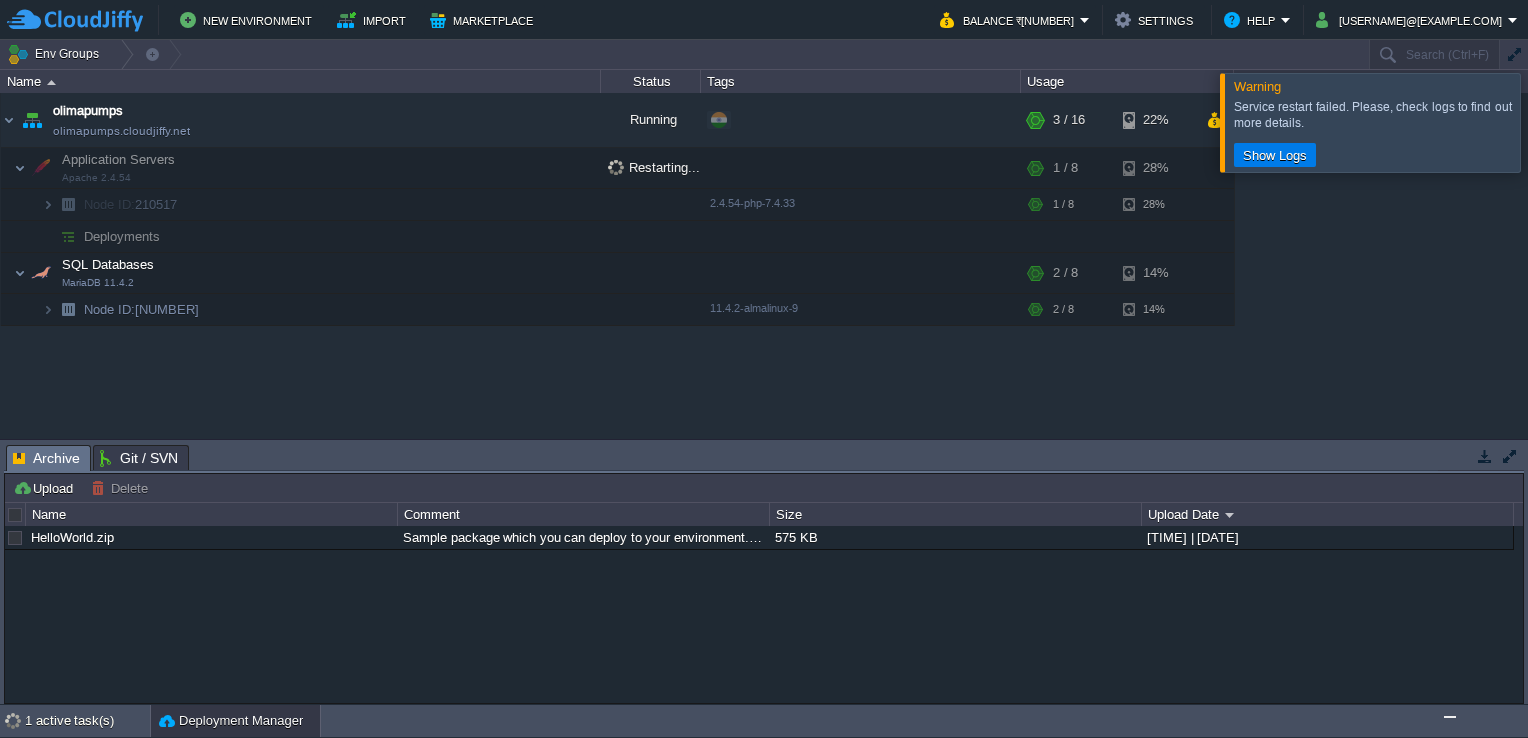 click at bounding box center (1552, 122) 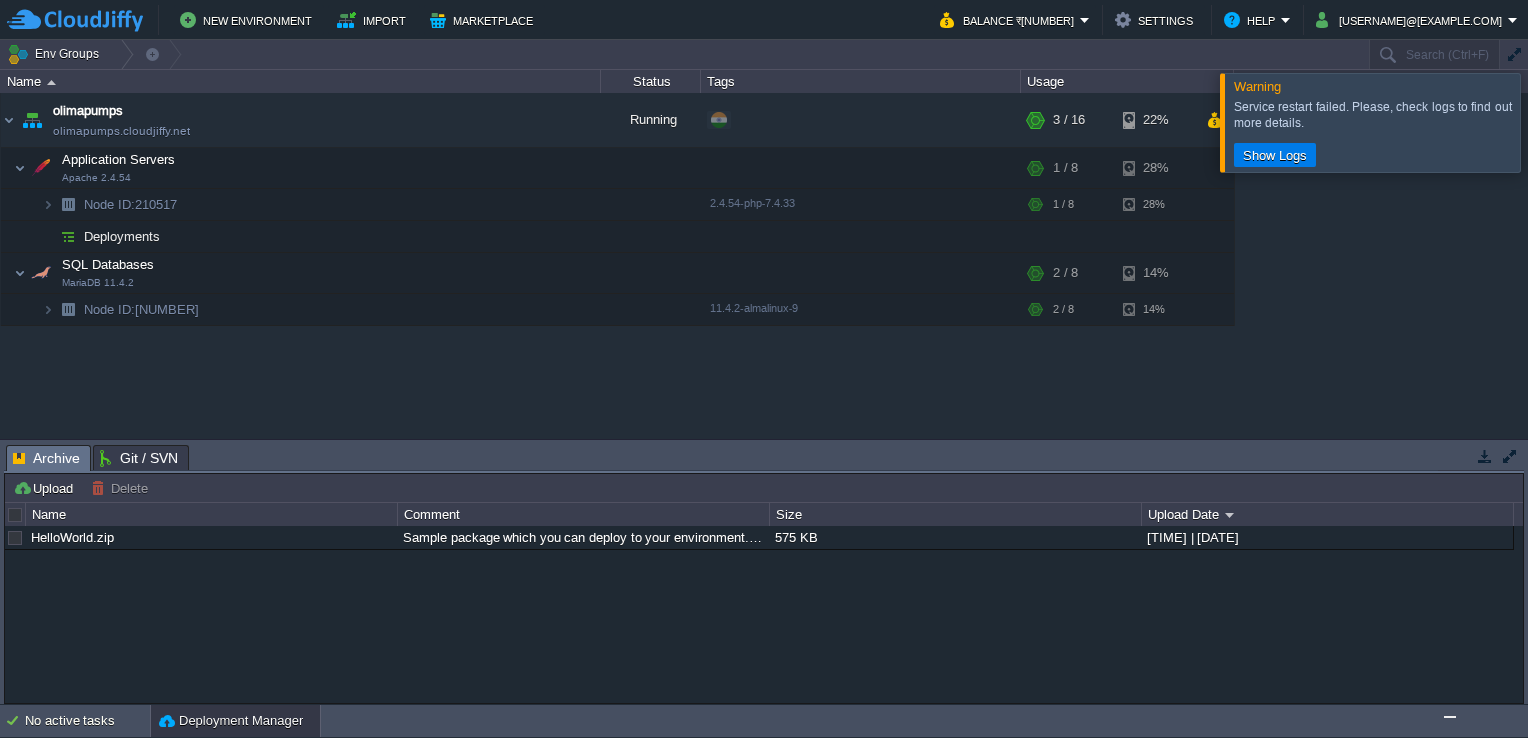 click at bounding box center [1552, 122] 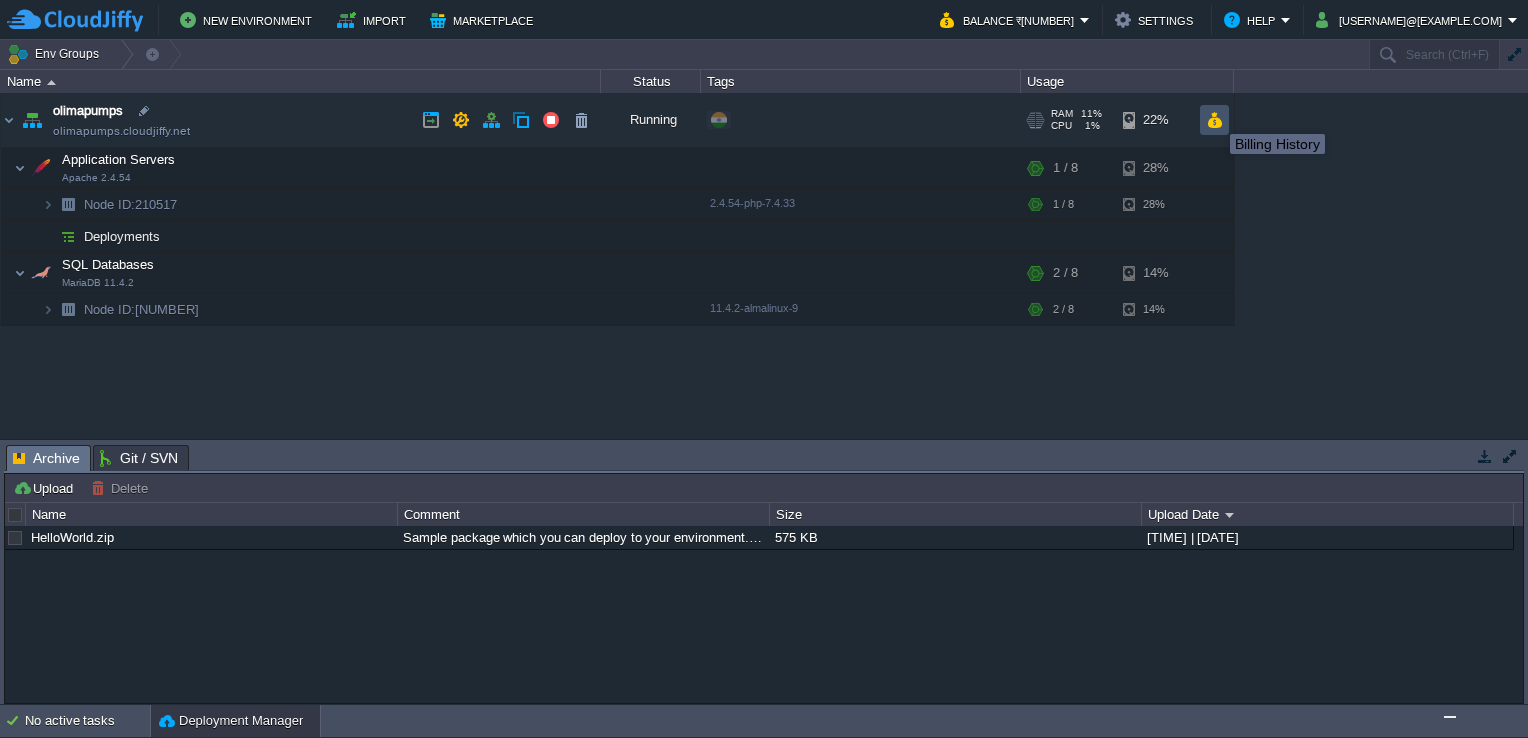 click at bounding box center [1214, 120] 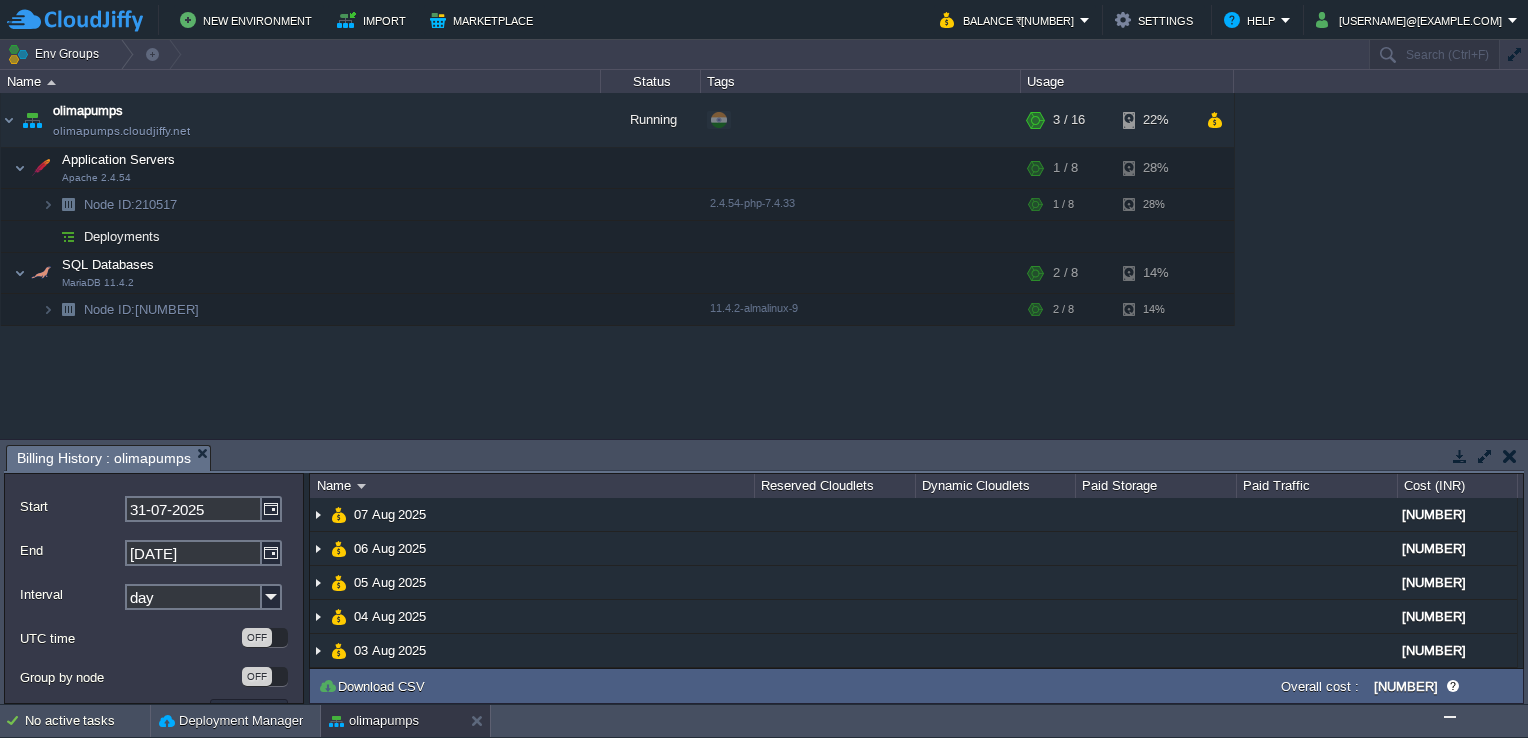 click at bounding box center (1510, 456) 